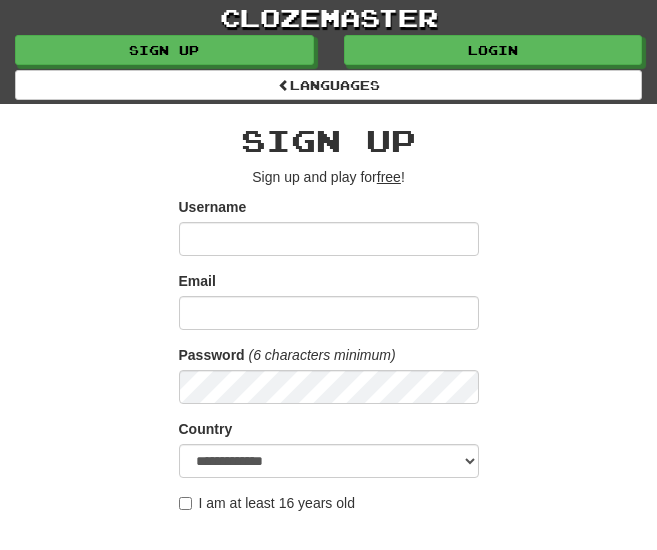 scroll, scrollTop: 0, scrollLeft: 0, axis: both 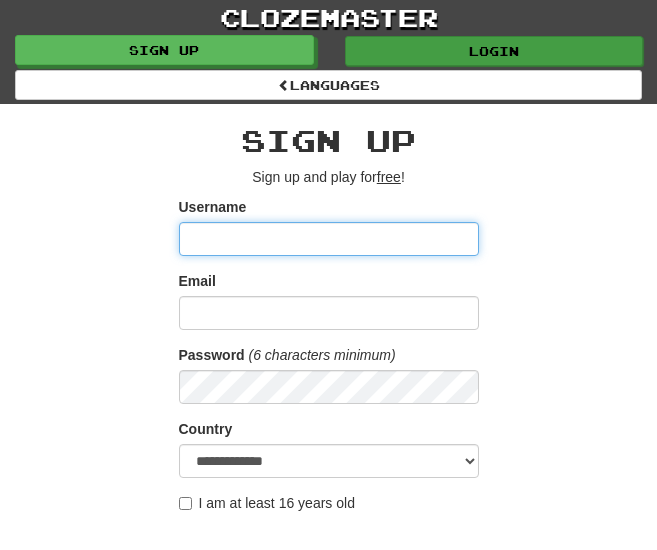 type on "**********" 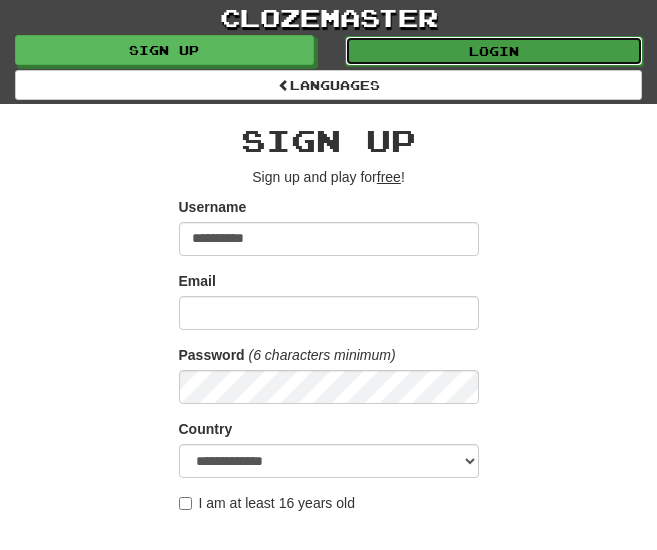click on "Login" at bounding box center [494, 51] 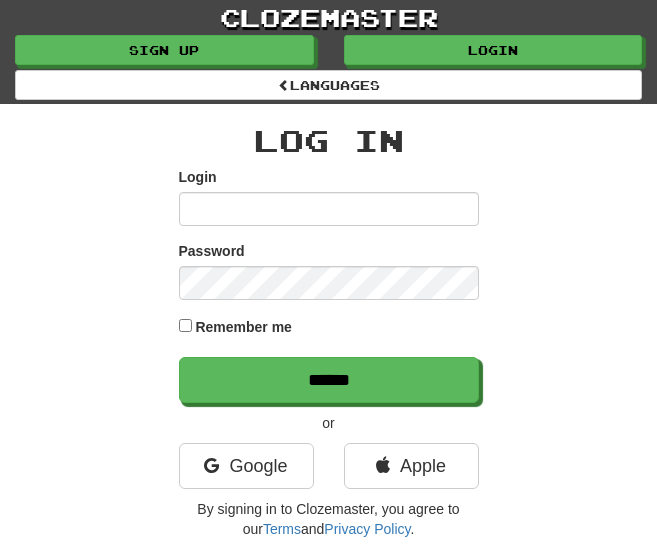 scroll, scrollTop: 0, scrollLeft: 0, axis: both 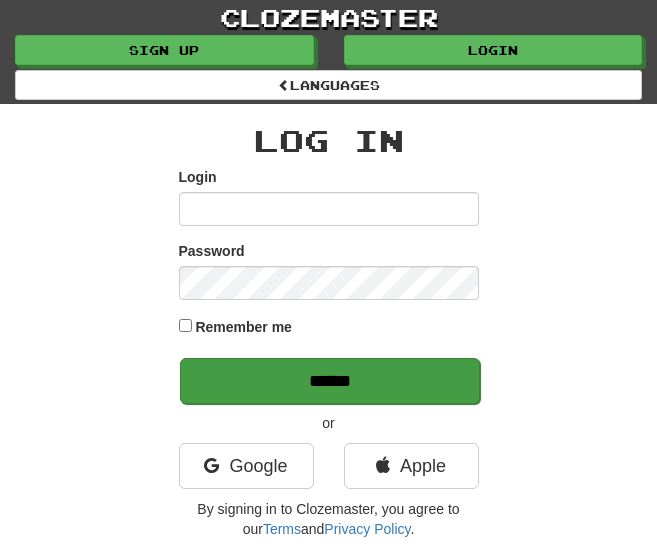 type on "**********" 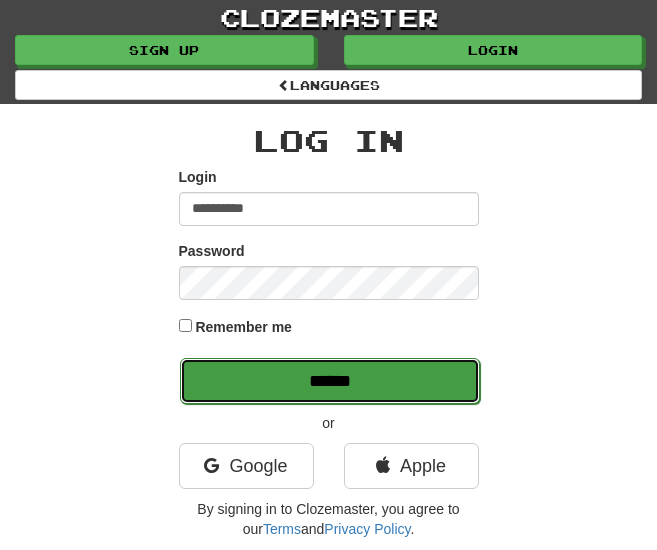 click on "******" at bounding box center [330, 381] 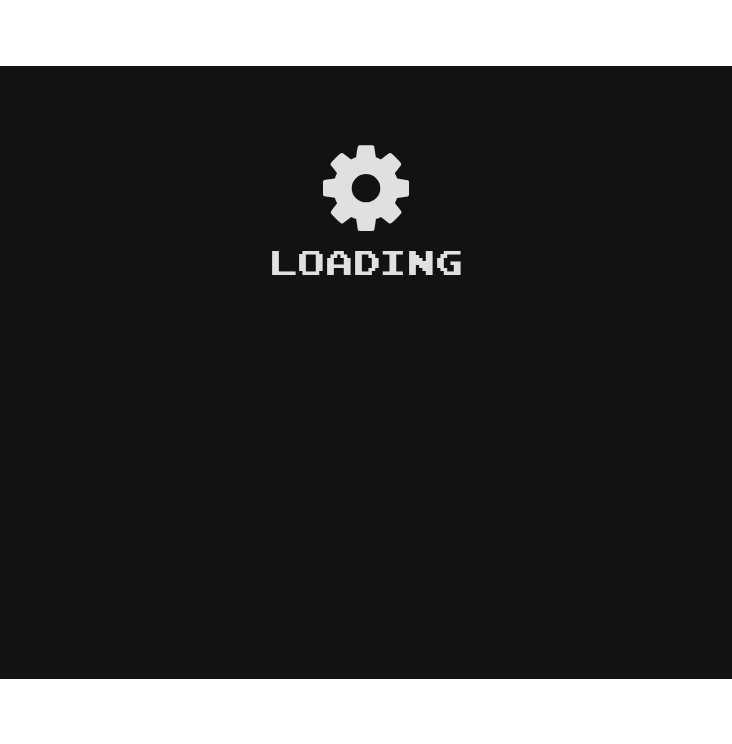 scroll, scrollTop: 0, scrollLeft: 0, axis: both 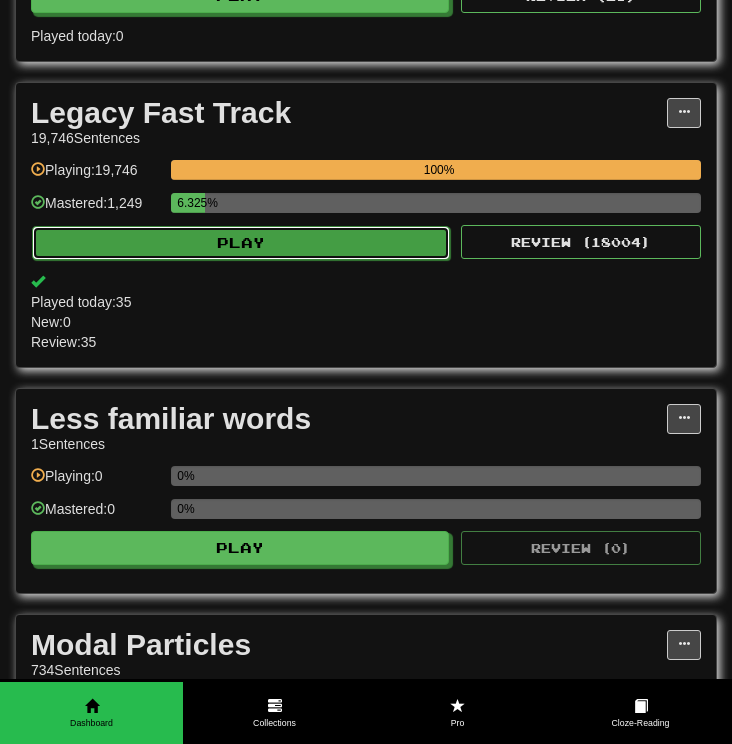 click on "Play" at bounding box center [241, 243] 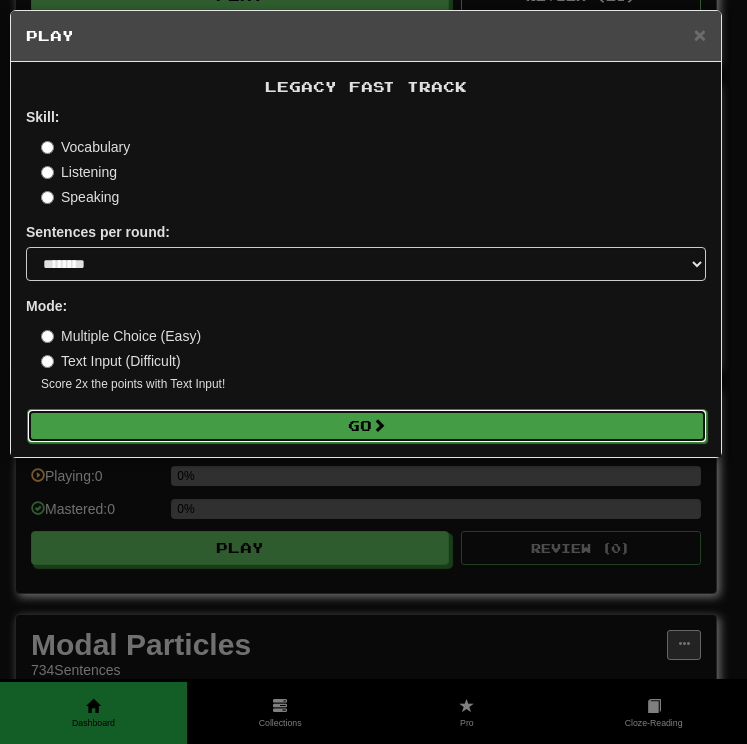 click on "Go" at bounding box center [367, 426] 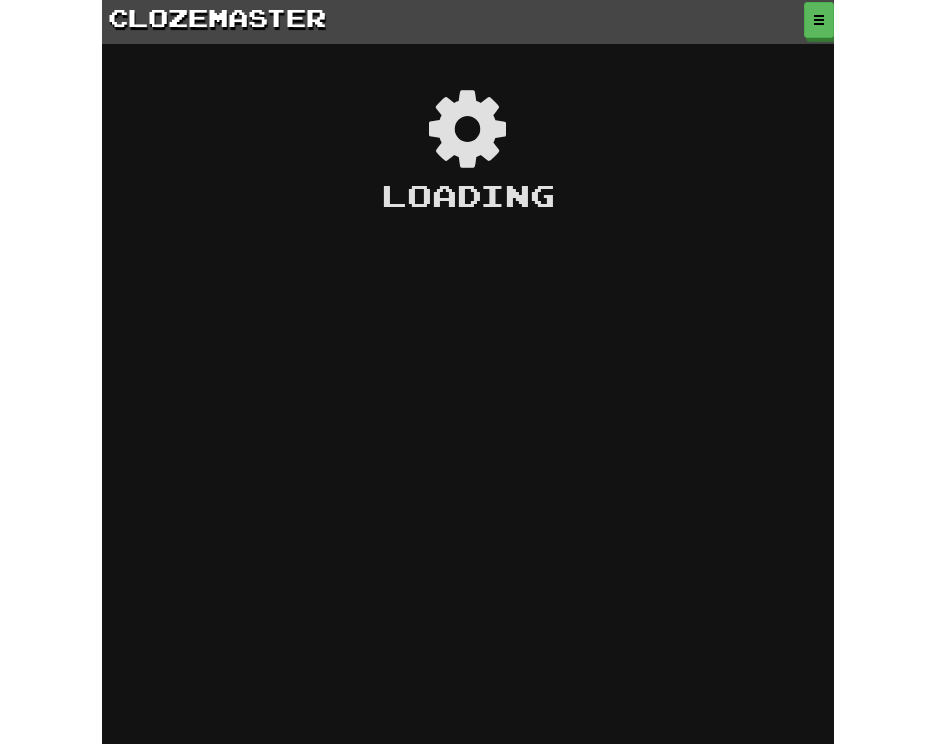 scroll, scrollTop: 0, scrollLeft: 0, axis: both 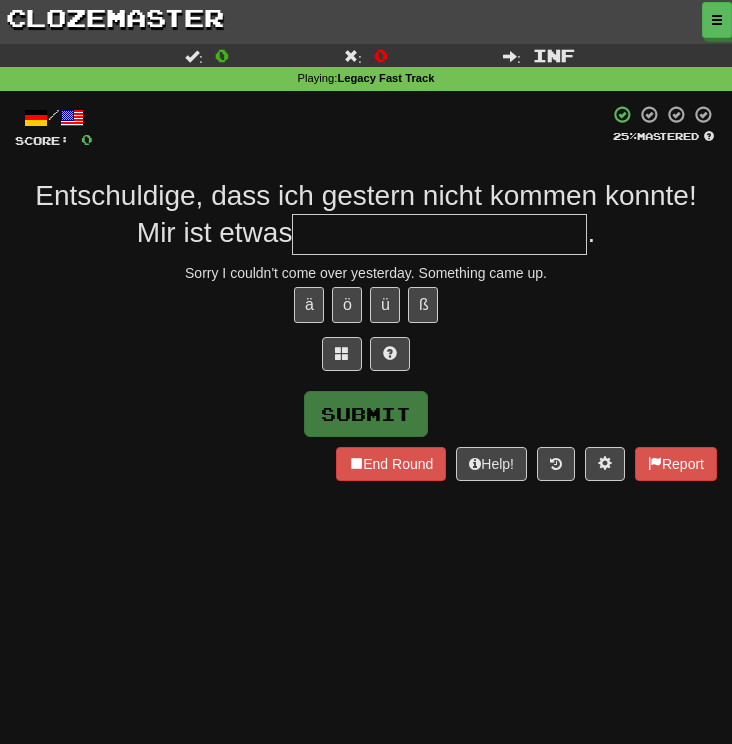 click at bounding box center [439, 234] 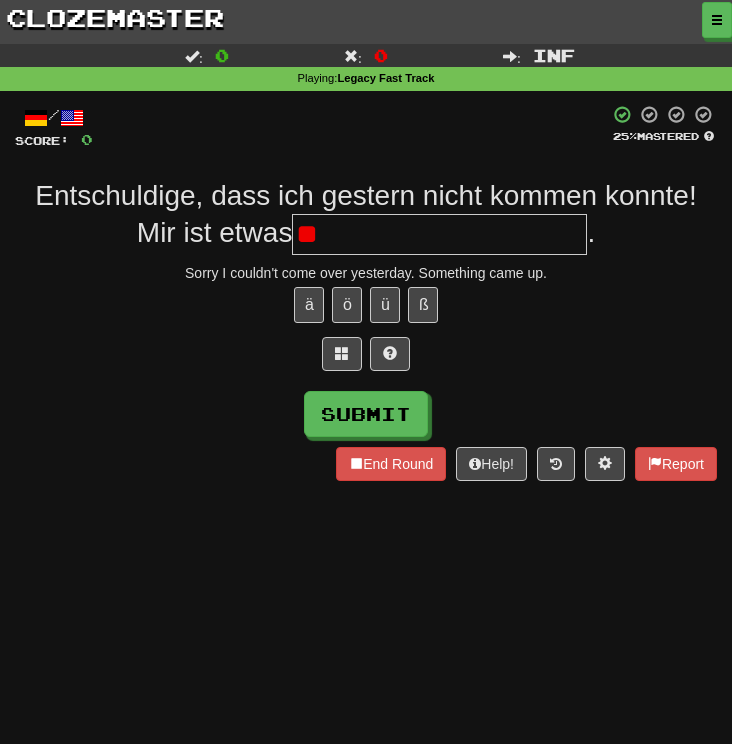 type on "*" 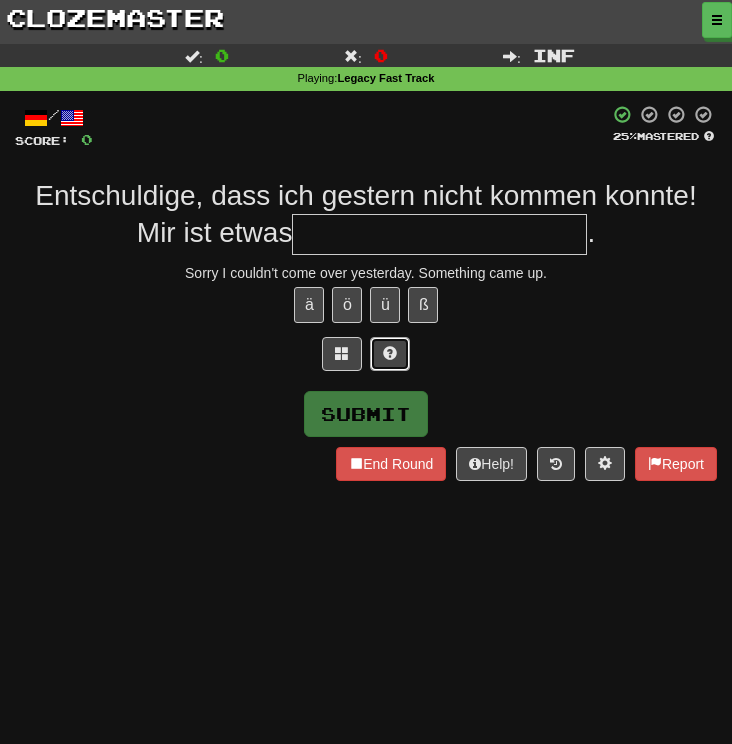 click at bounding box center [390, 354] 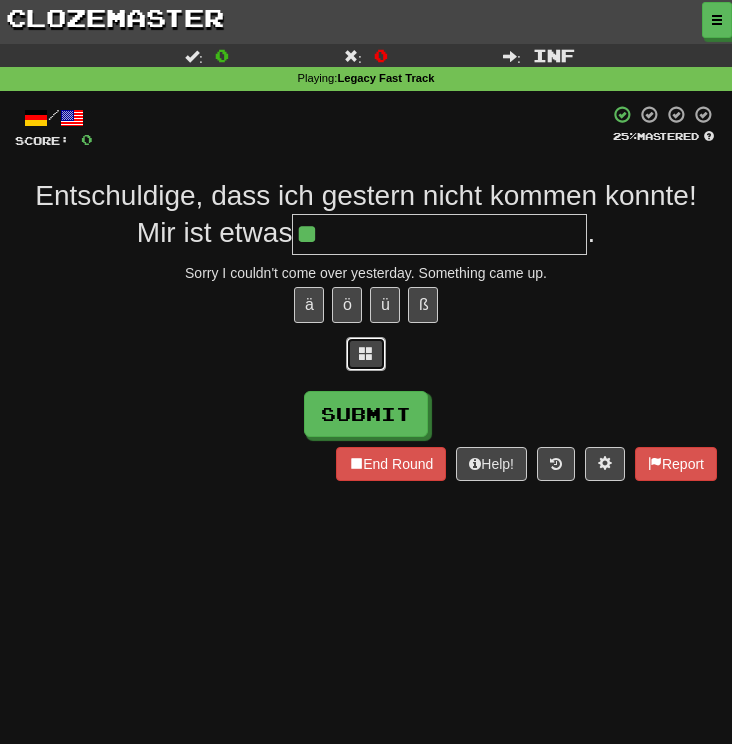 click at bounding box center [366, 354] 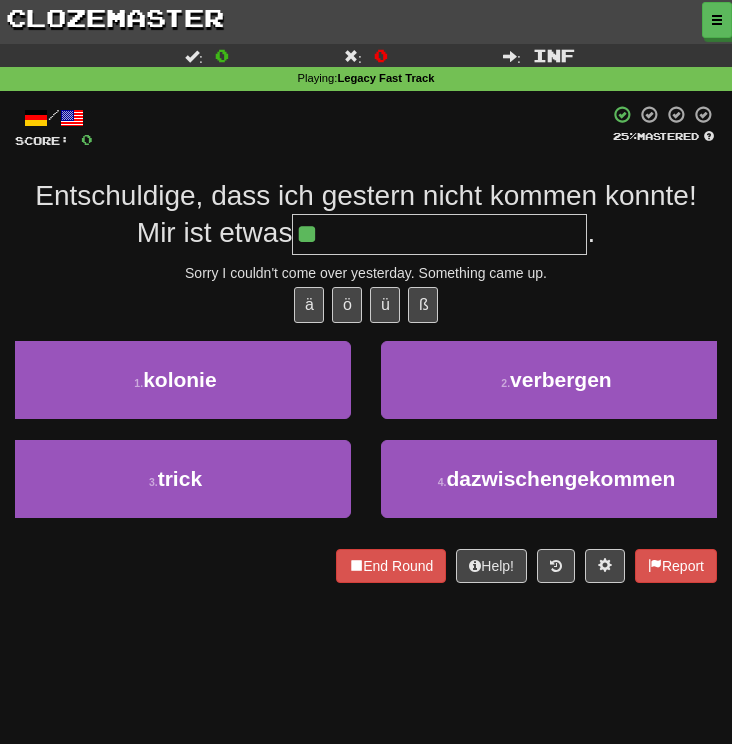 click on "**" at bounding box center [439, 234] 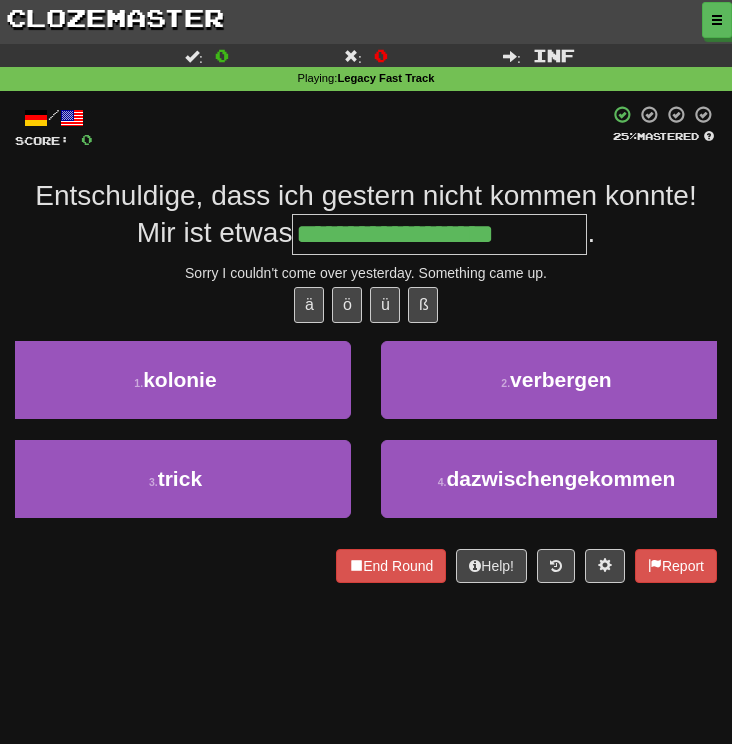 type on "**********" 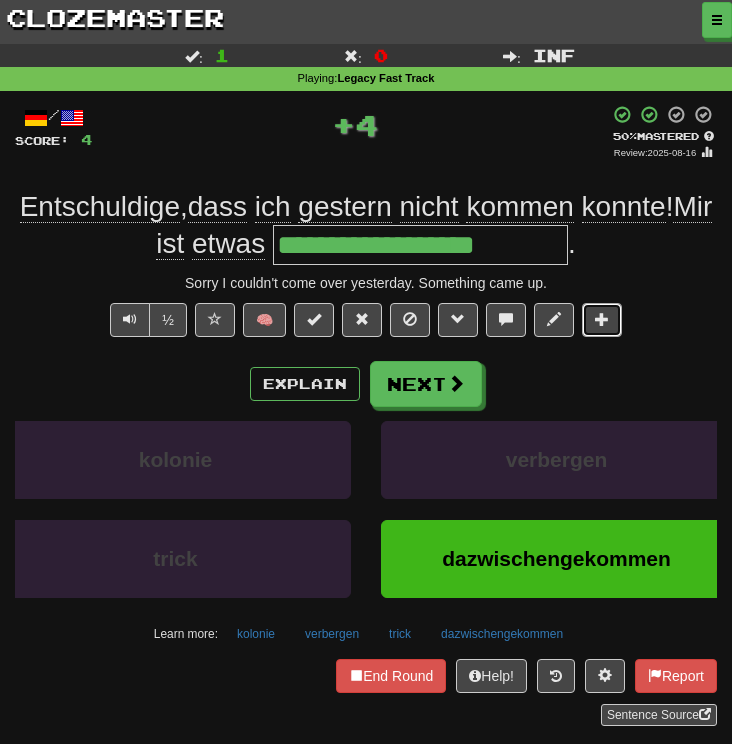 click at bounding box center (602, 320) 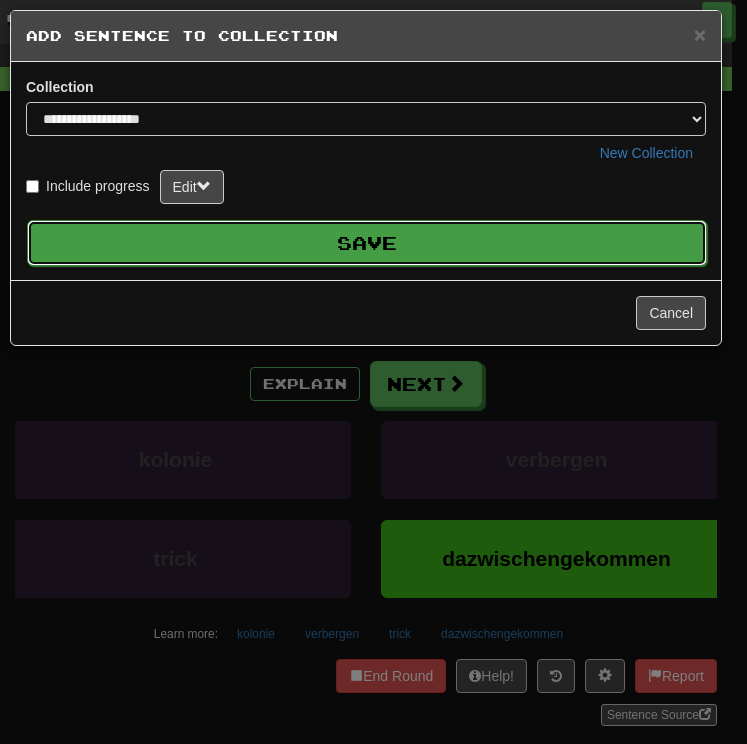 click on "Save" at bounding box center [367, 243] 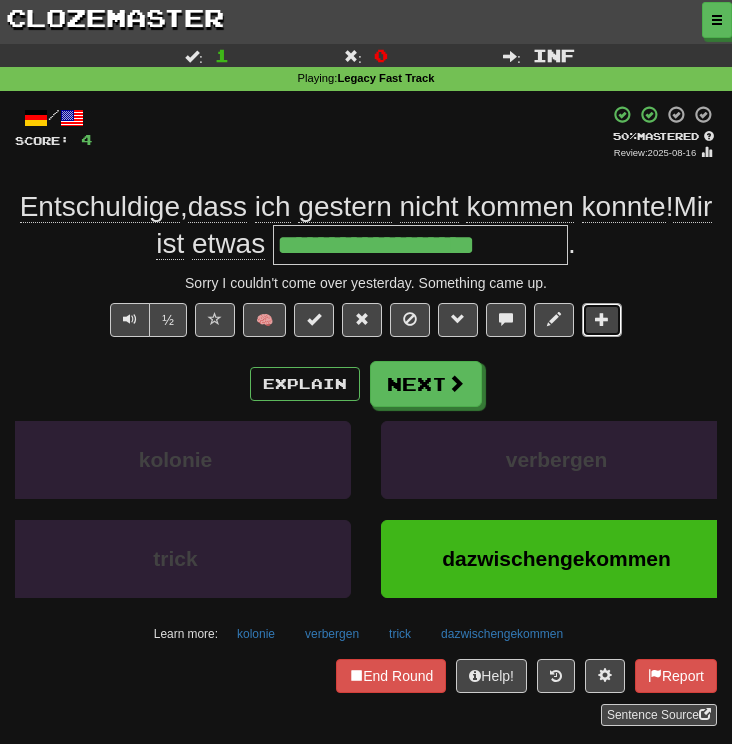 click at bounding box center [602, 320] 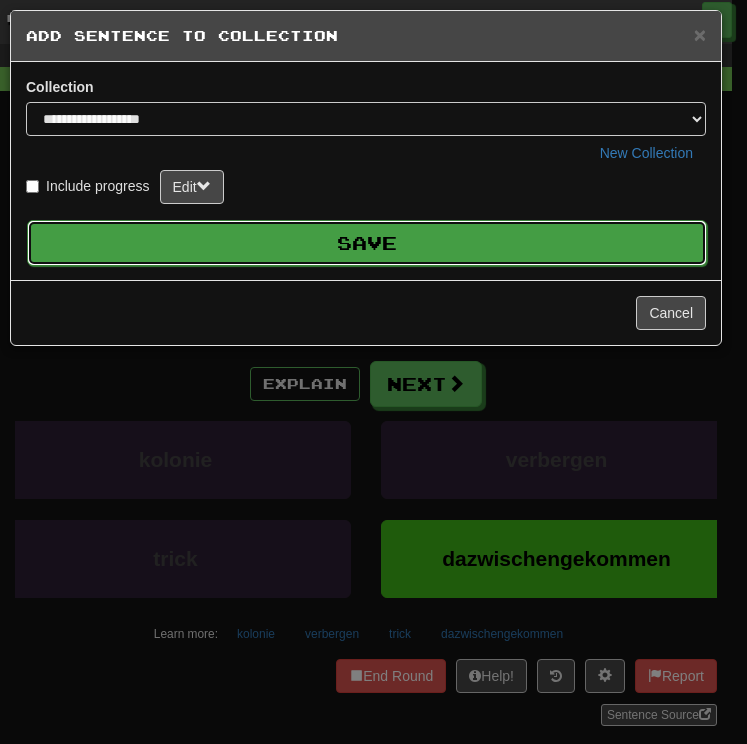 click on "Save" at bounding box center (367, 243) 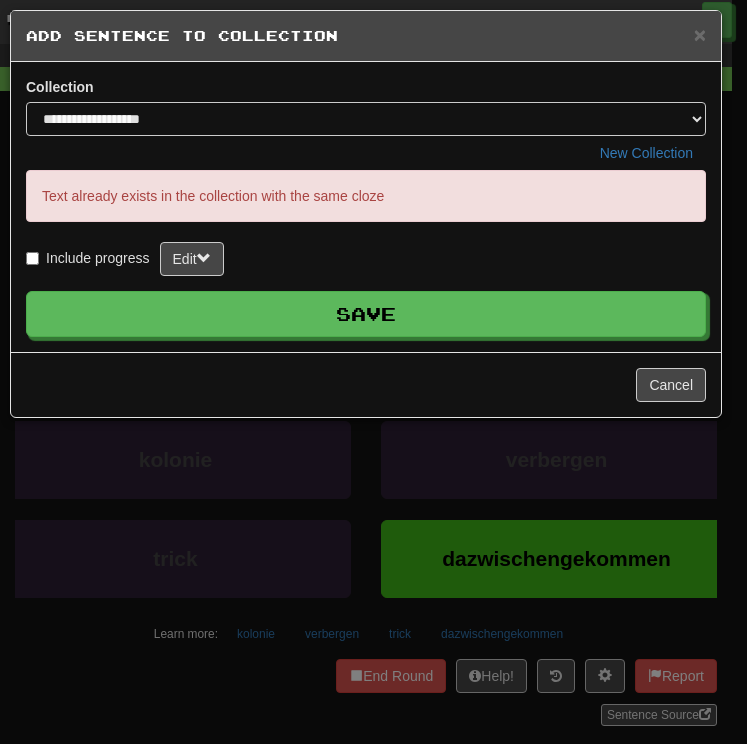 click on "**********" at bounding box center [373, 372] 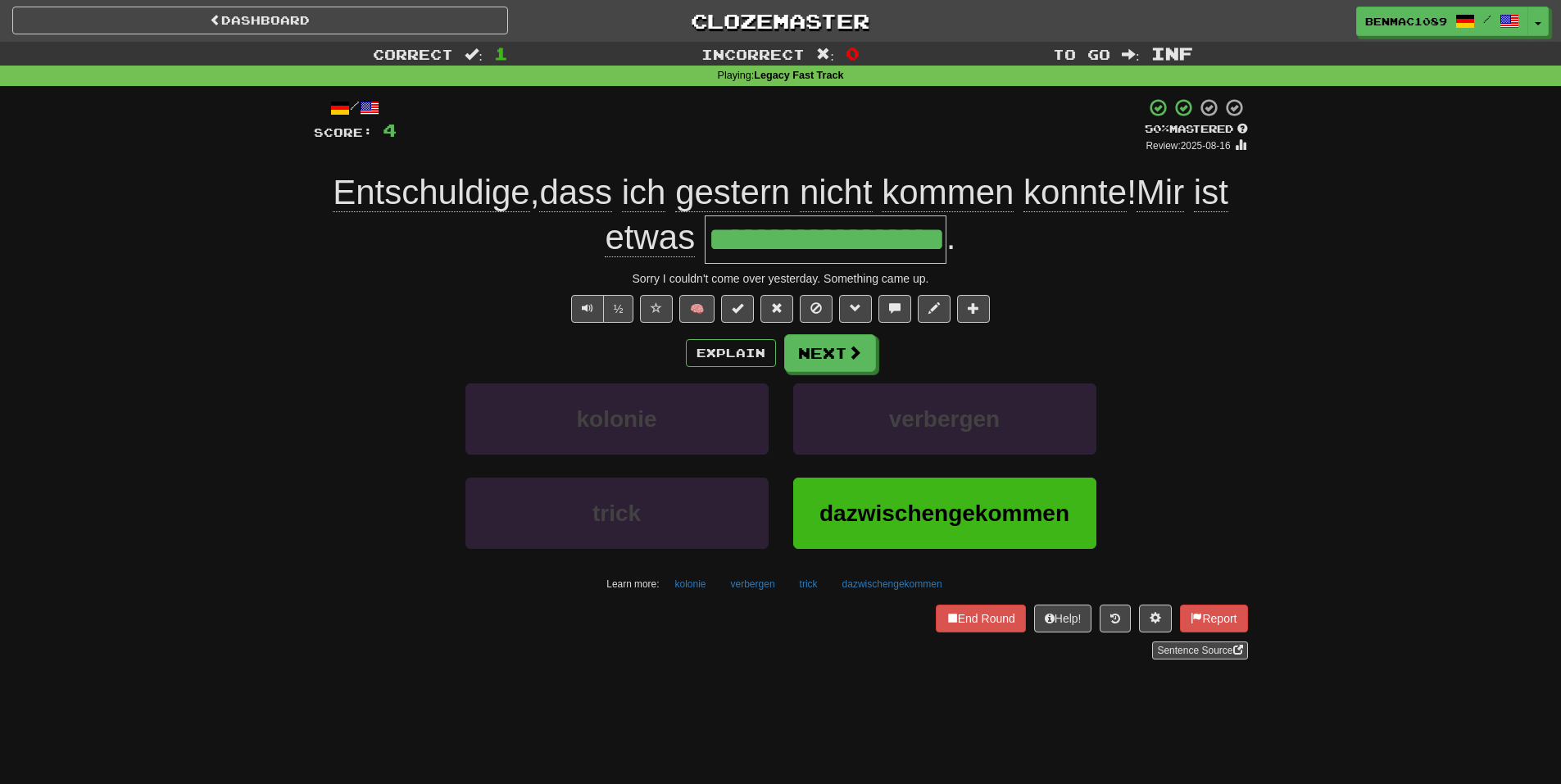 click on "Sorry I couldn't come over yesterday. Something came up." at bounding box center [781, 279] 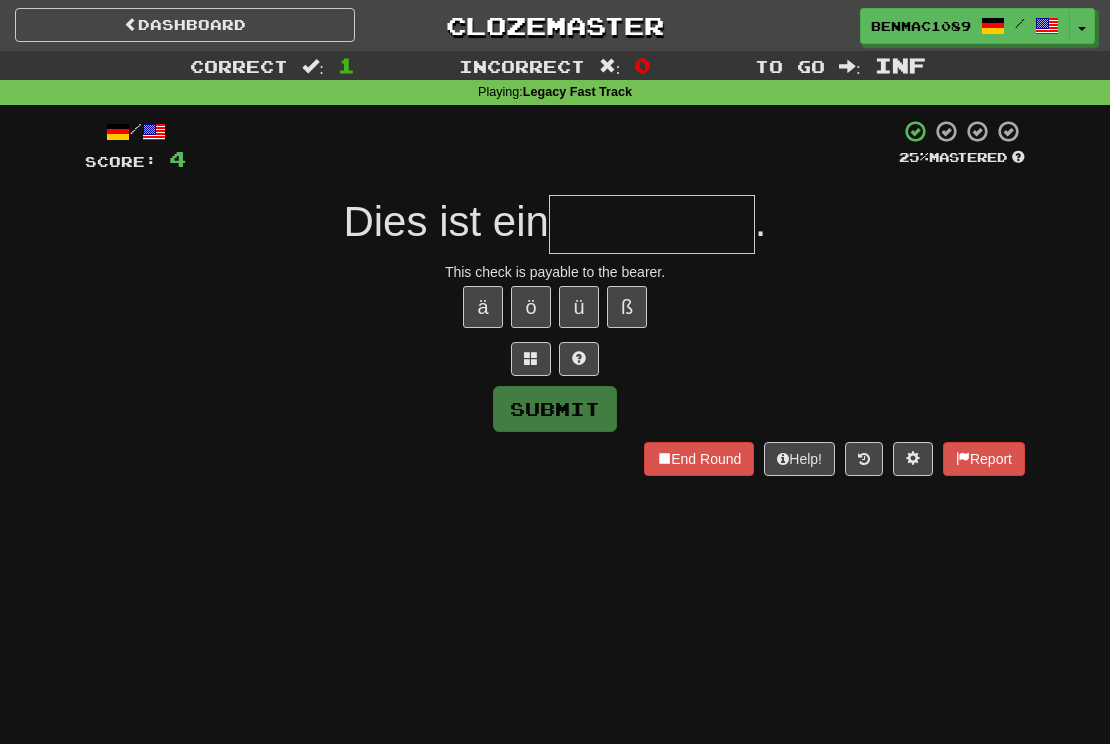 click at bounding box center [555, 359] 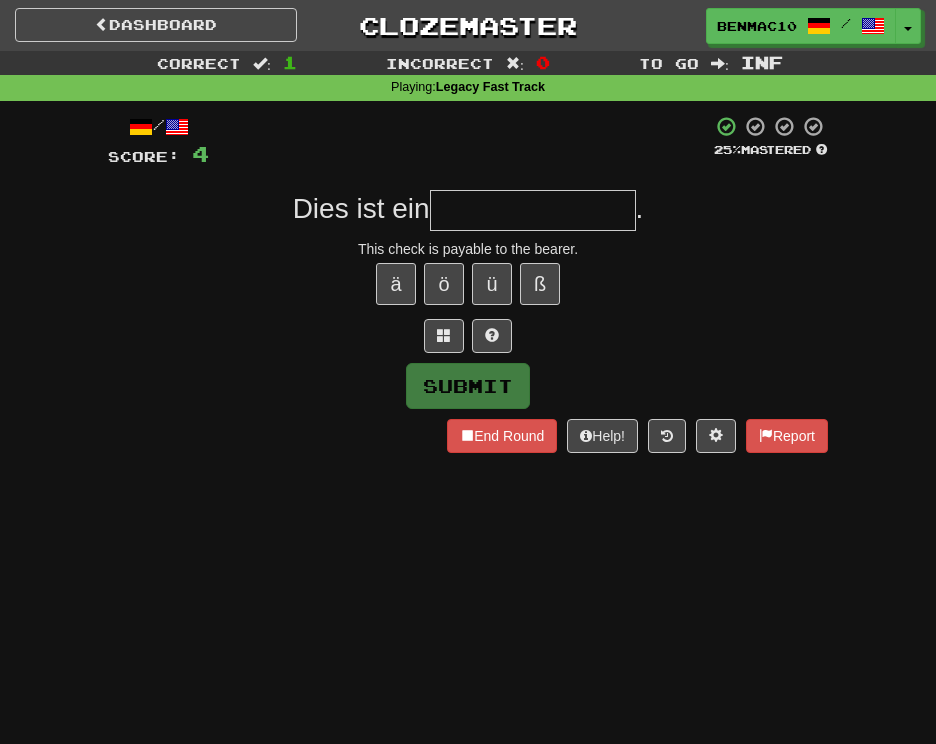 click at bounding box center [533, 210] 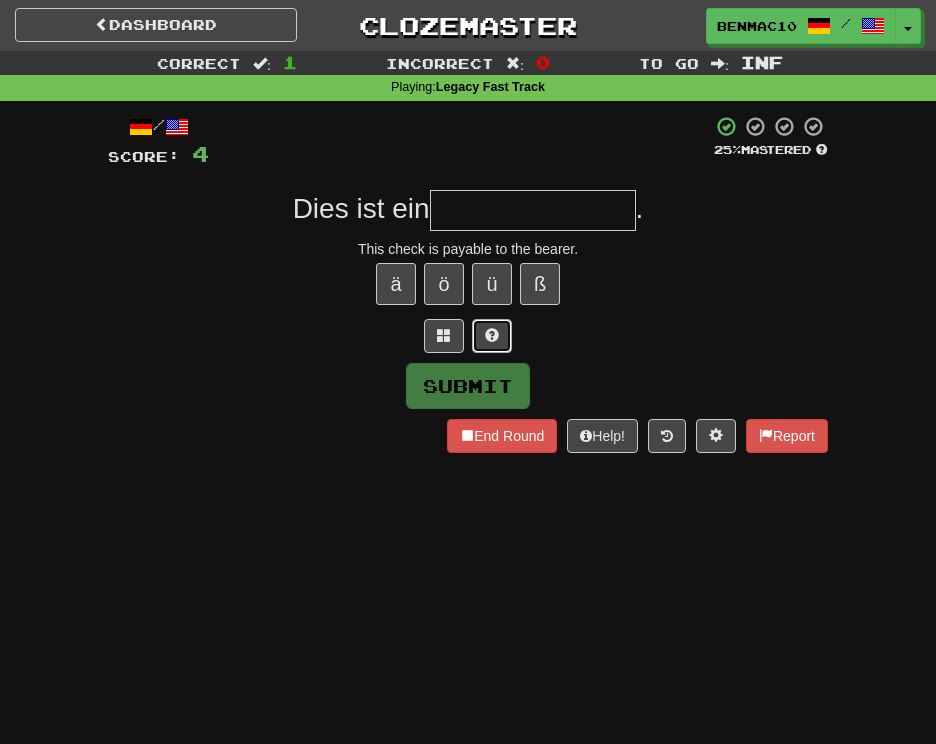 click at bounding box center (492, 335) 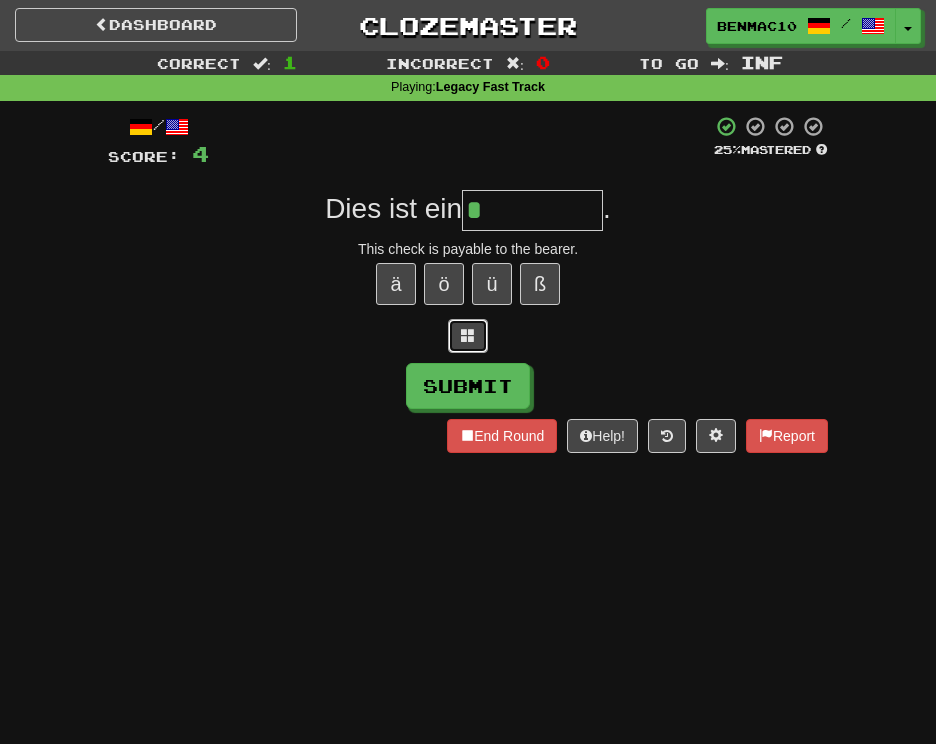 click at bounding box center [468, 336] 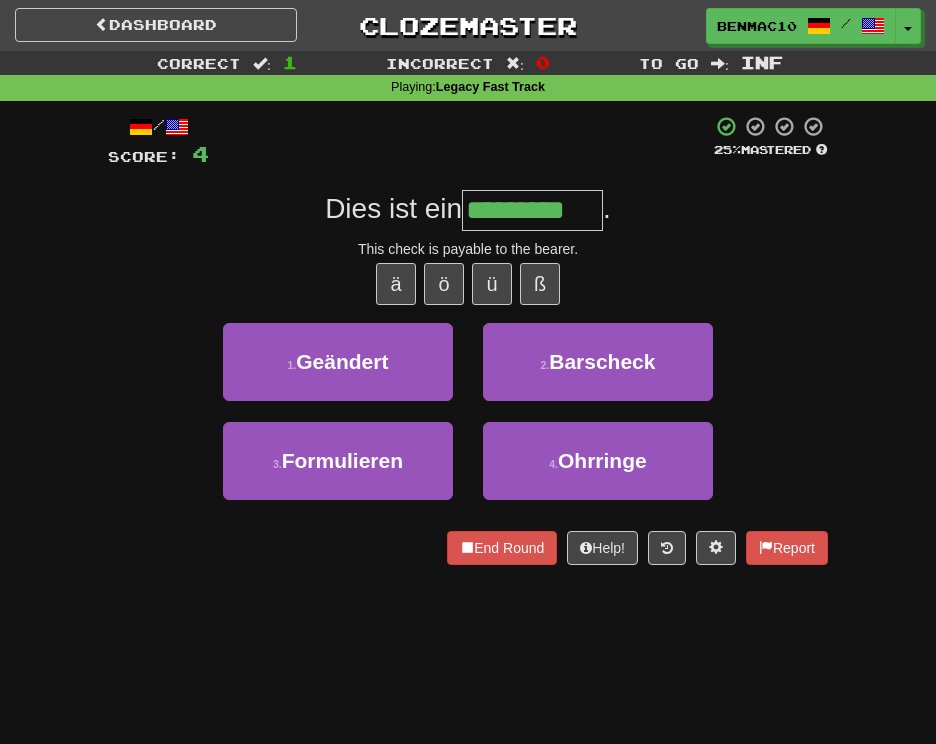type on "*********" 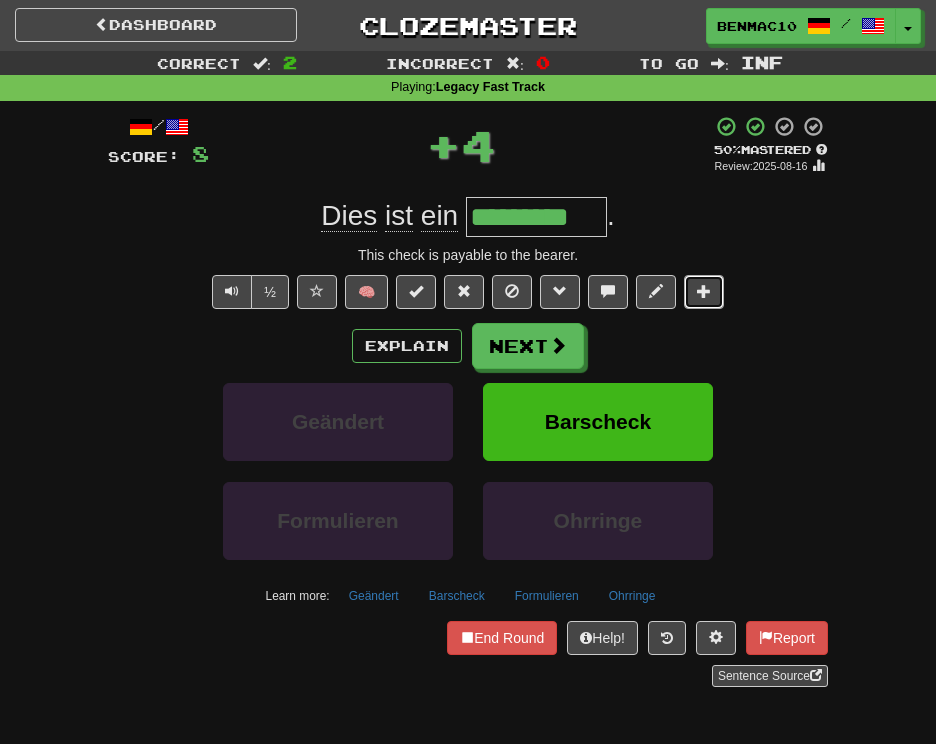 click at bounding box center (704, 291) 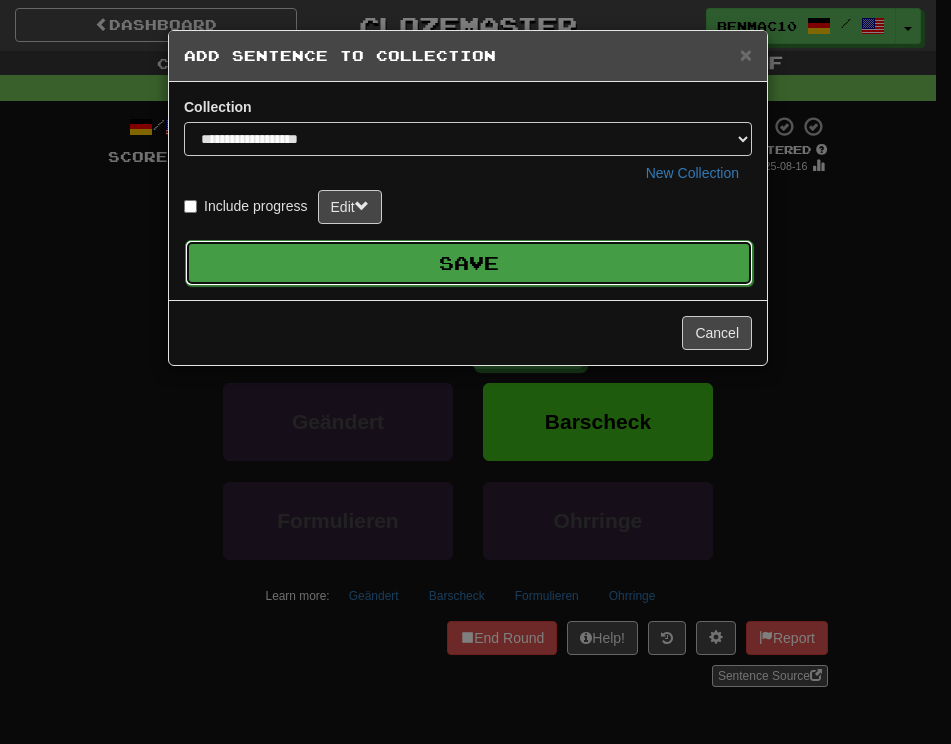 click on "Save" at bounding box center [469, 263] 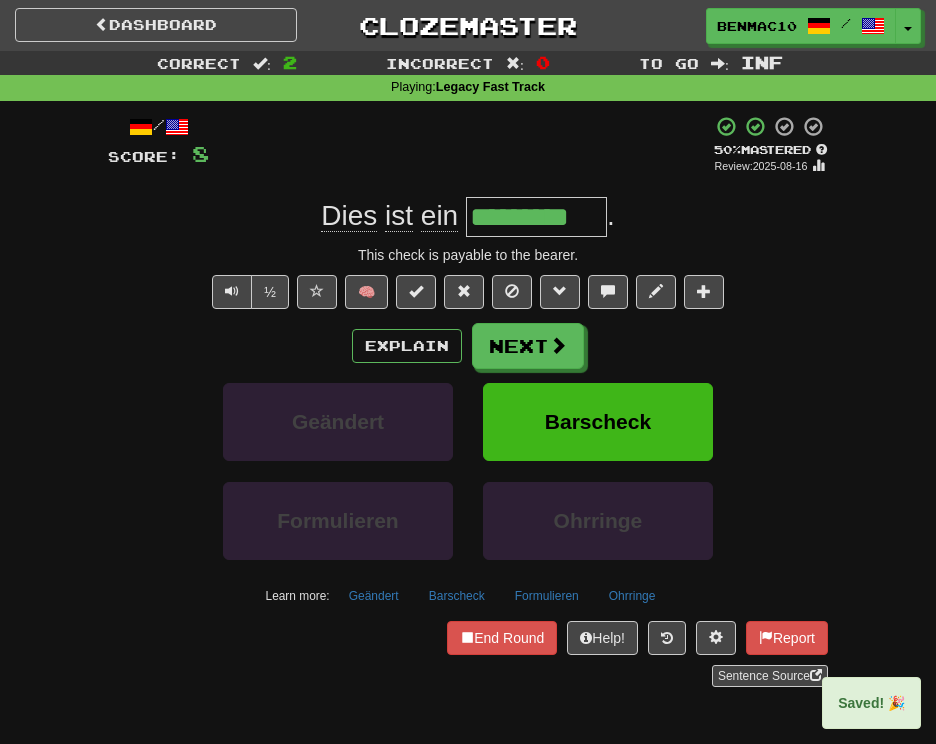 click on "This check is payable to the bearer." at bounding box center (468, 255) 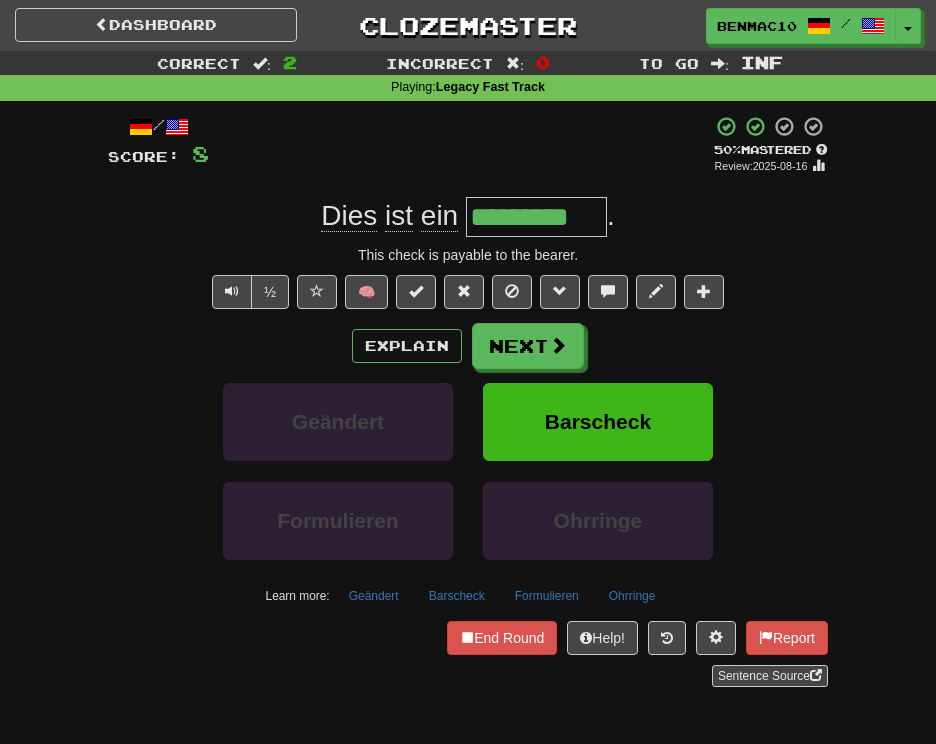 click on "This check is payable to the bearer." at bounding box center [468, 255] 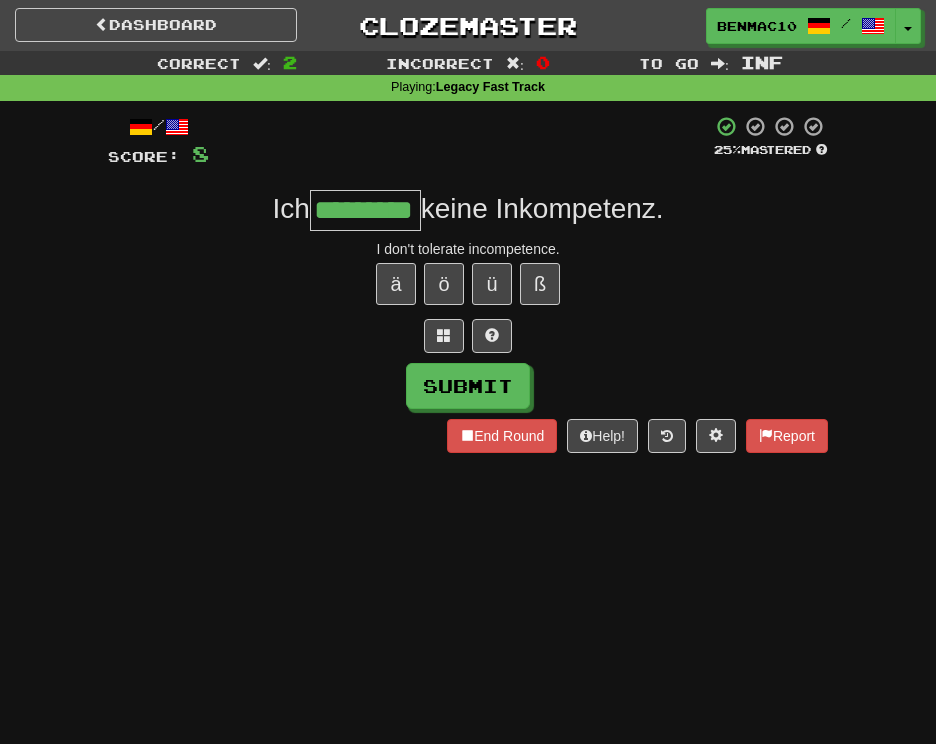 type on "*********" 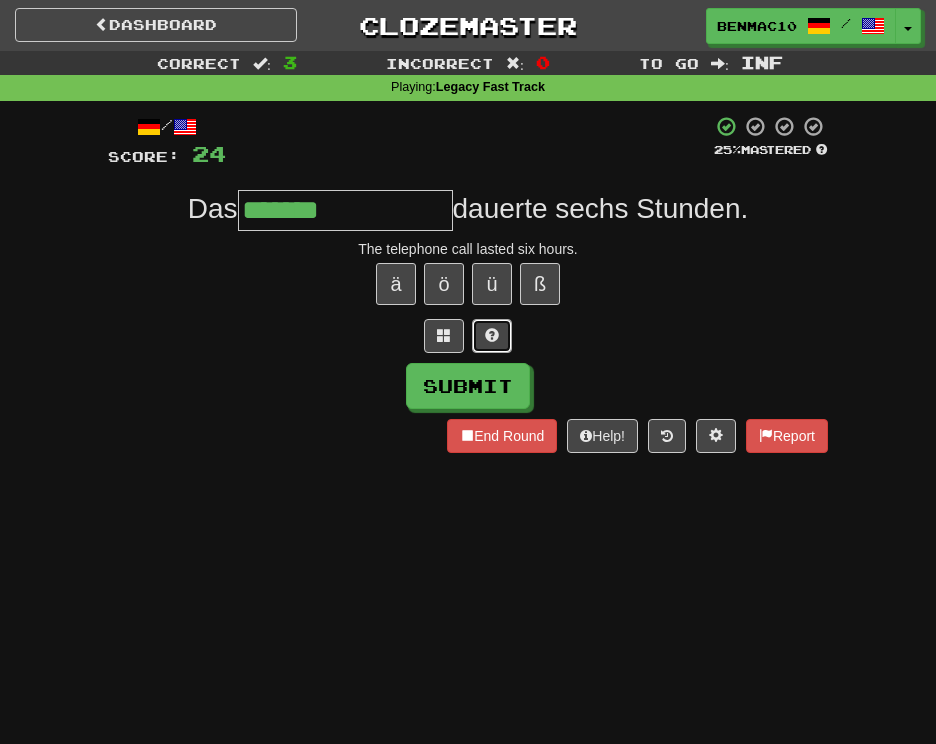 click at bounding box center (492, 335) 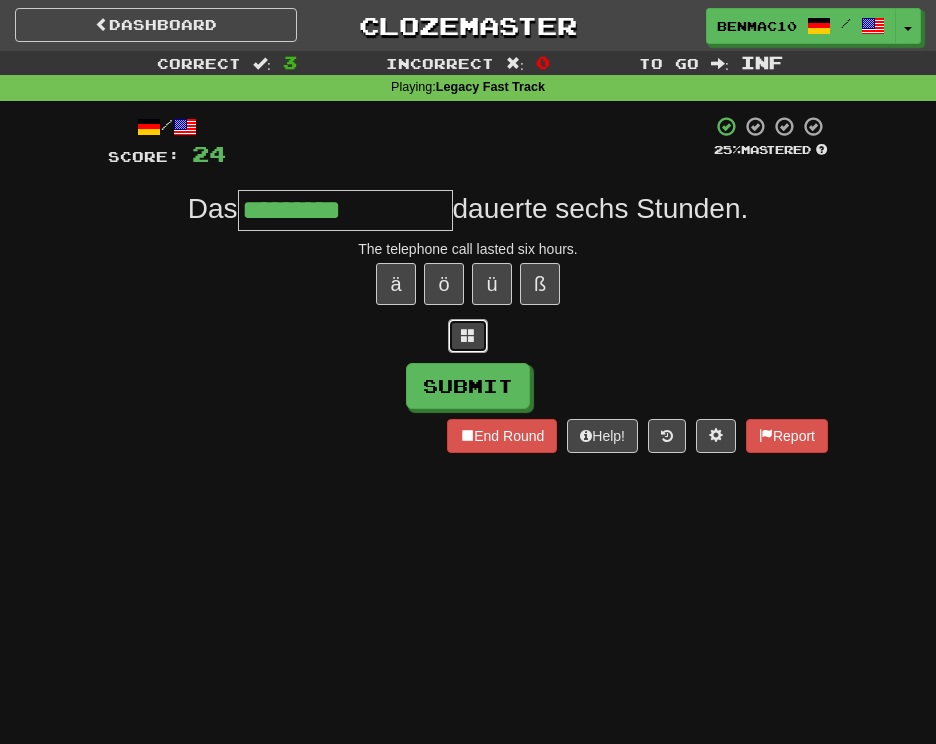 click at bounding box center [468, 335] 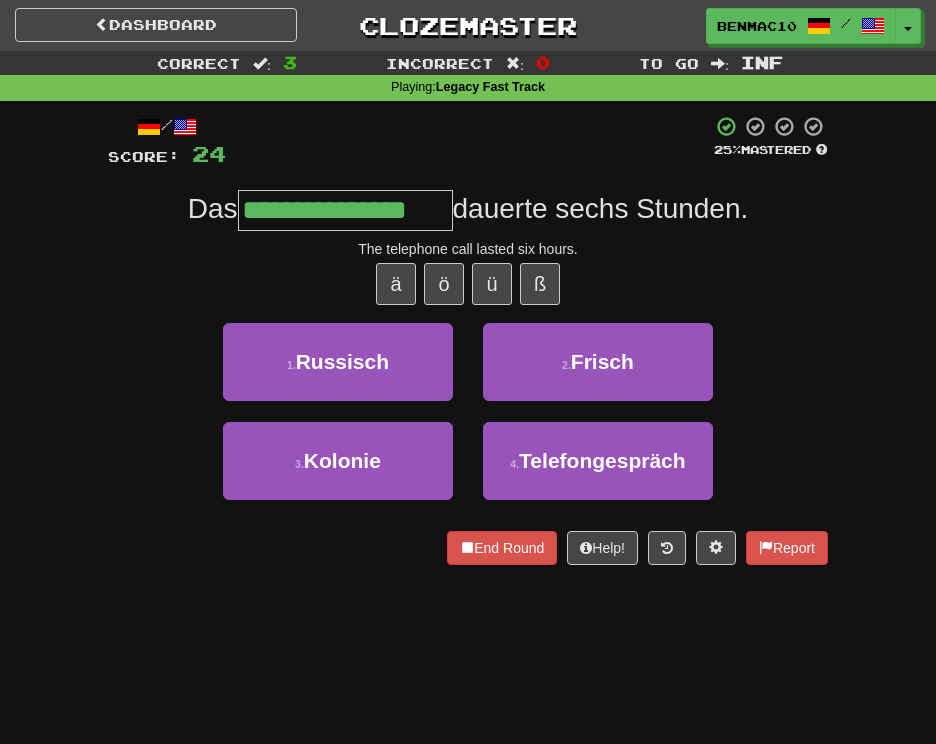 type on "**********" 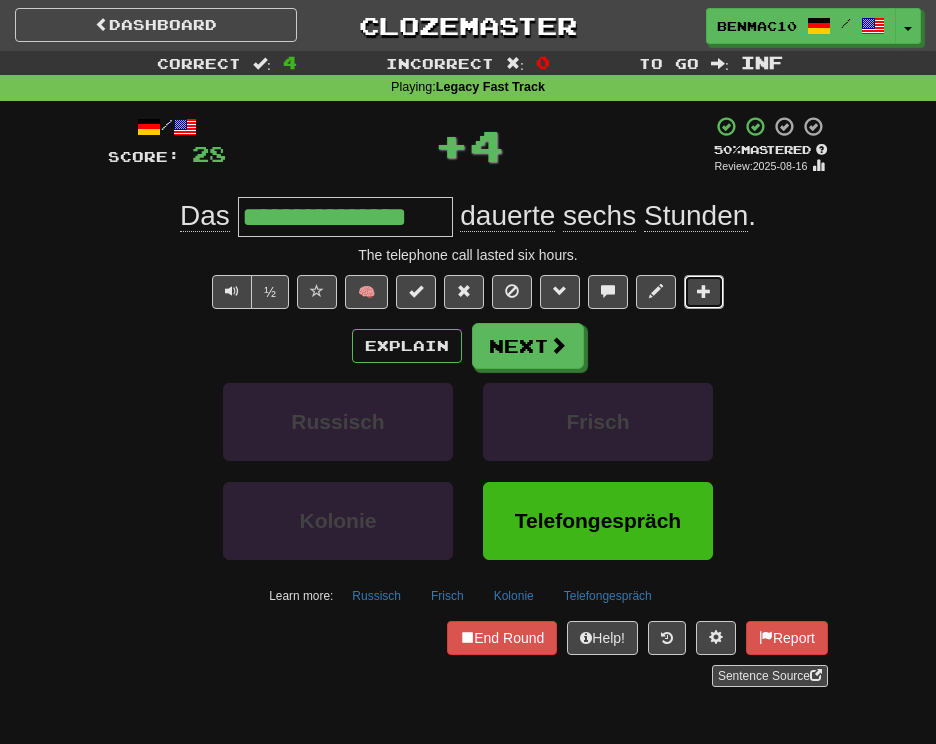 click at bounding box center [704, 292] 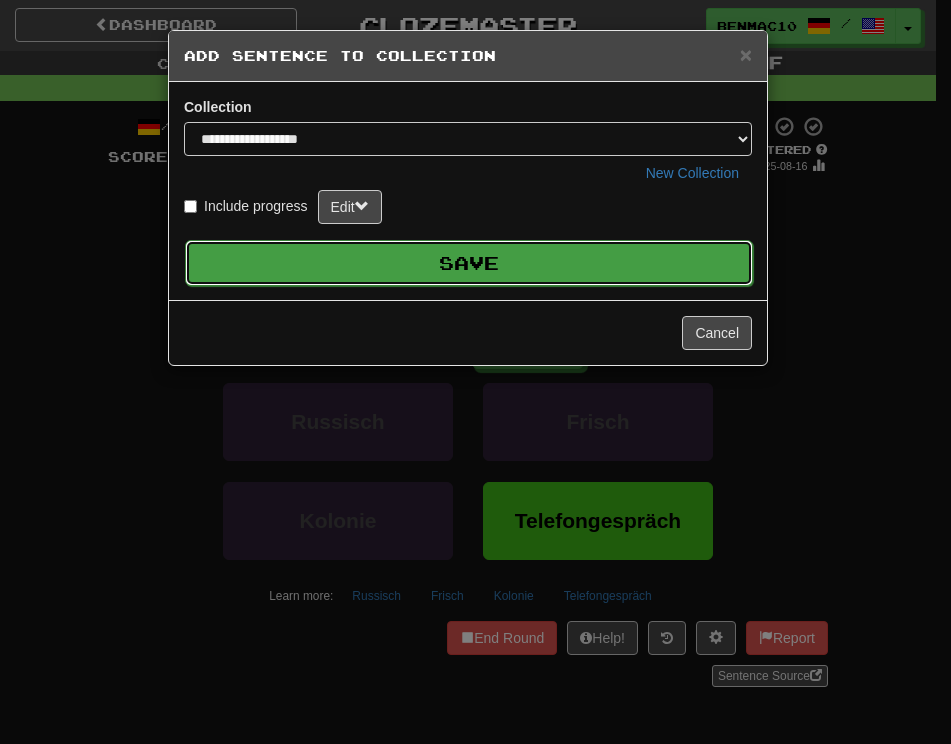 click on "Save" at bounding box center (469, 263) 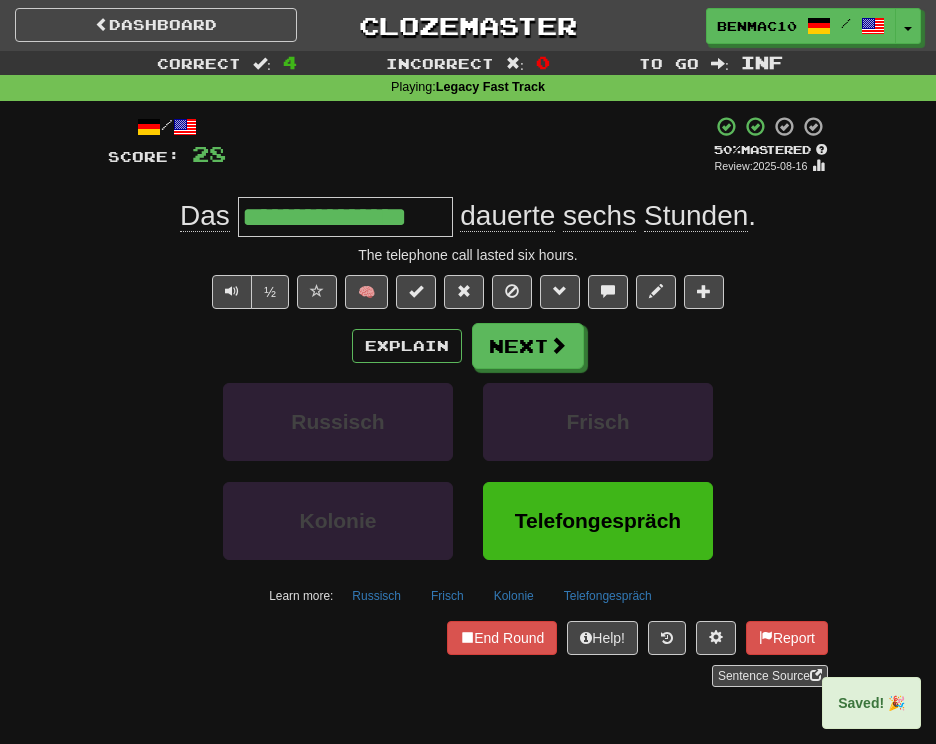 click on "Explain Next" at bounding box center (468, 346) 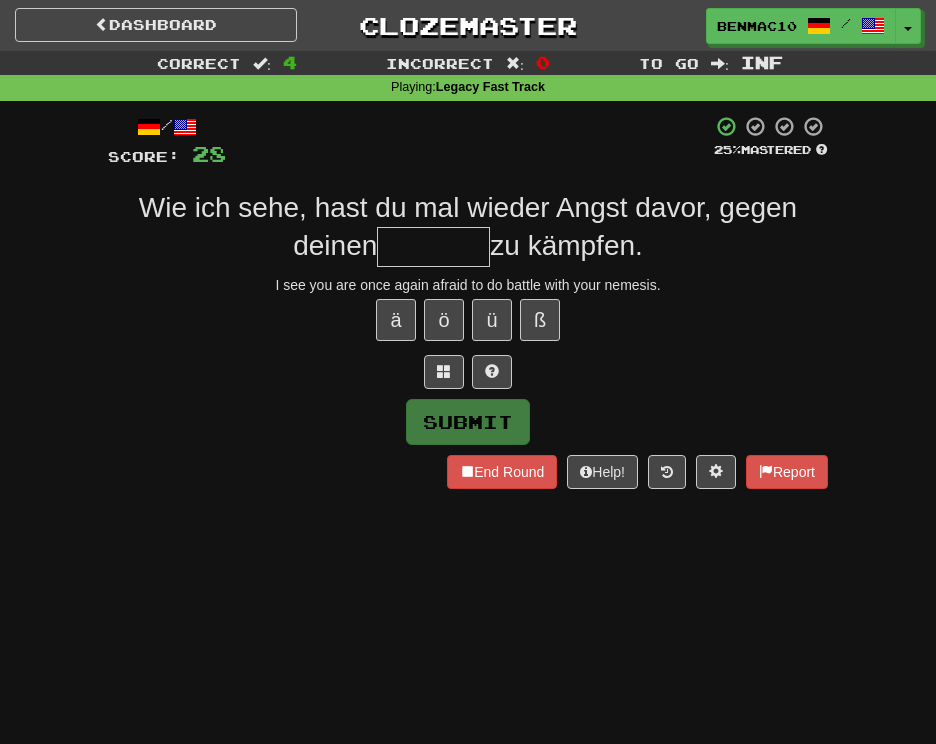 type on "*" 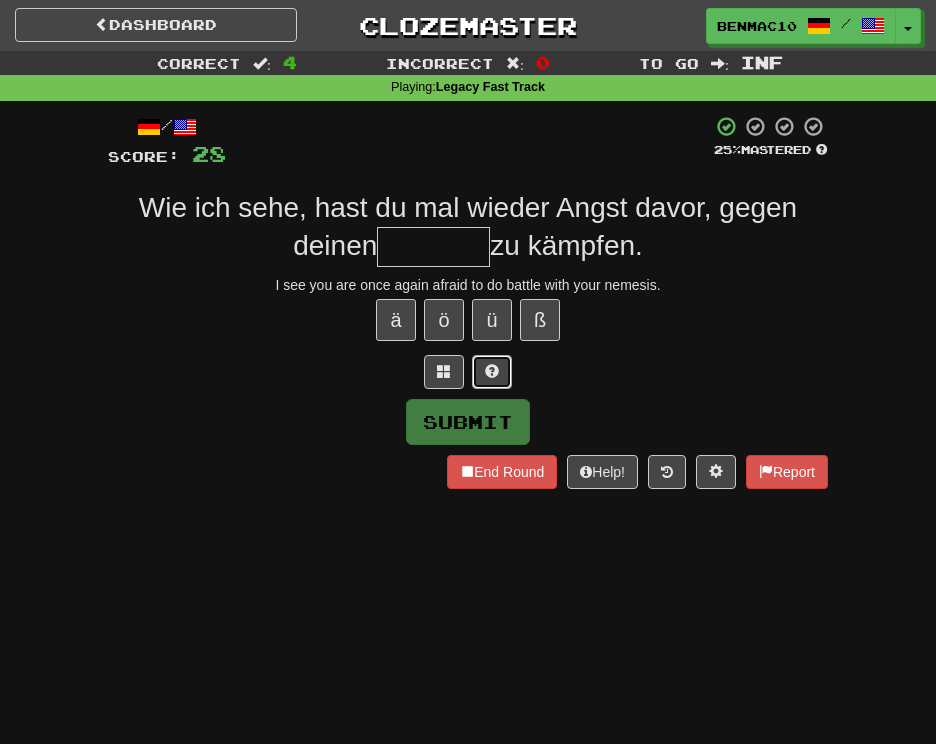 click at bounding box center [492, 371] 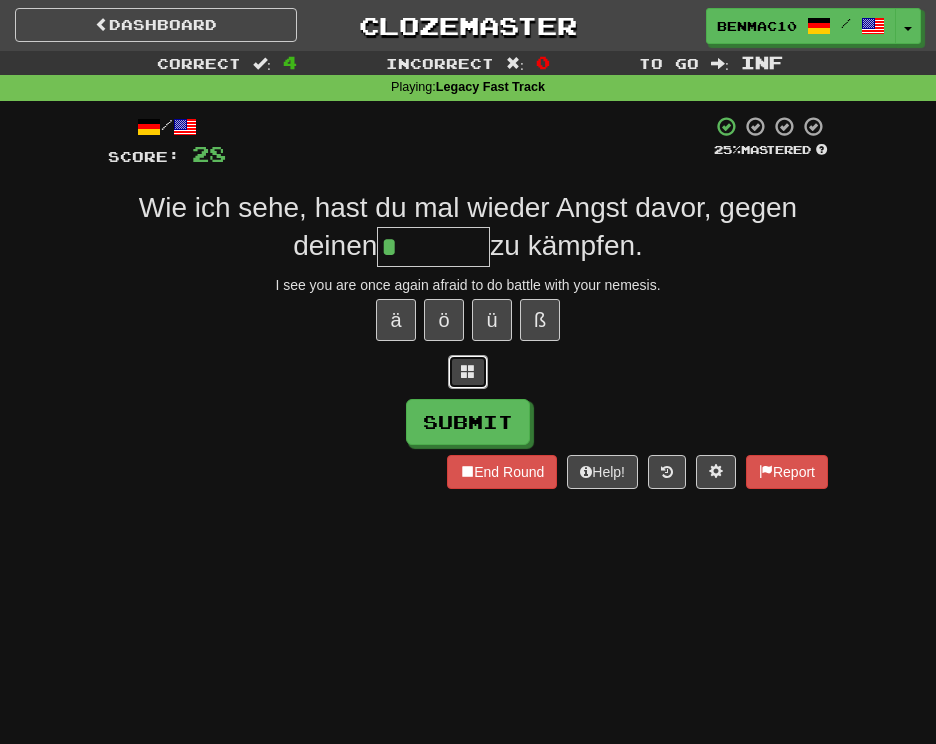 click at bounding box center [468, 371] 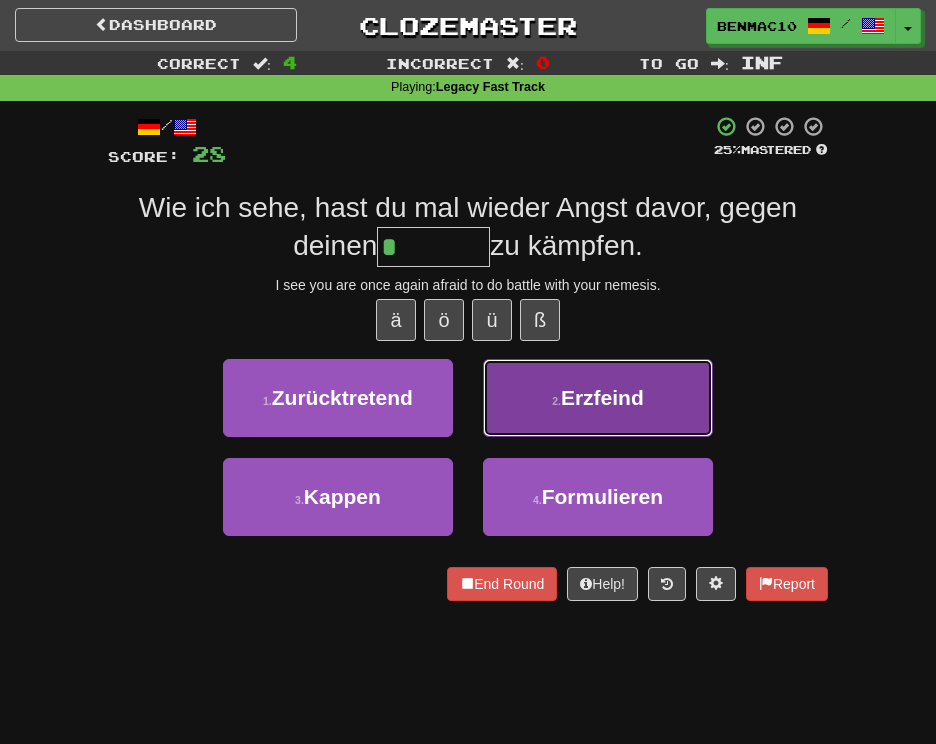 click on "2 . Erzfeind" at bounding box center [598, 398] 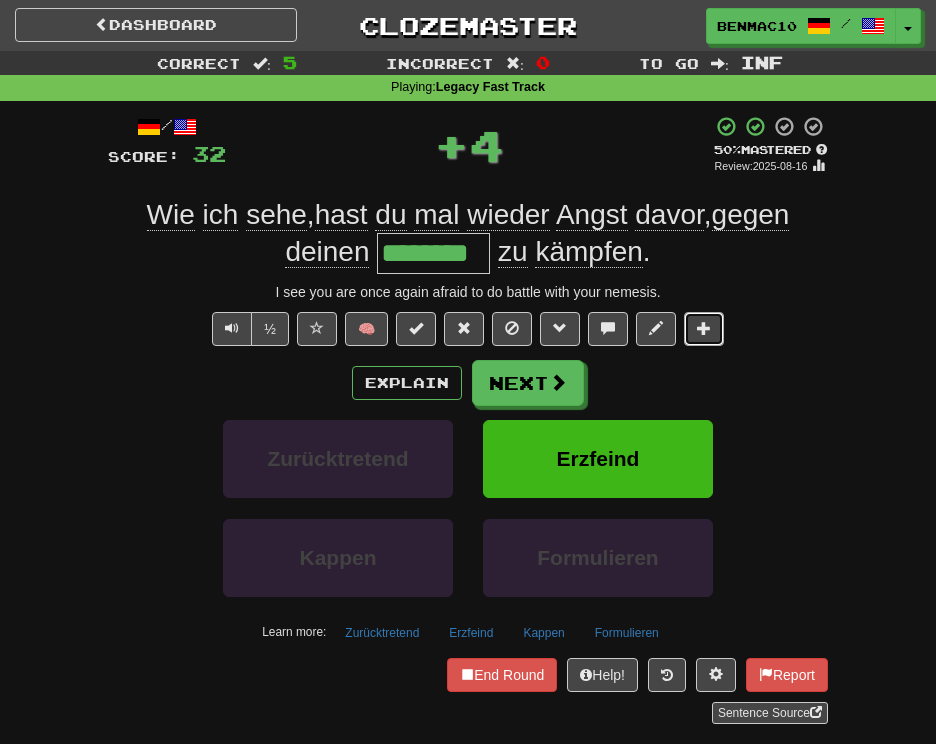 click at bounding box center [704, 328] 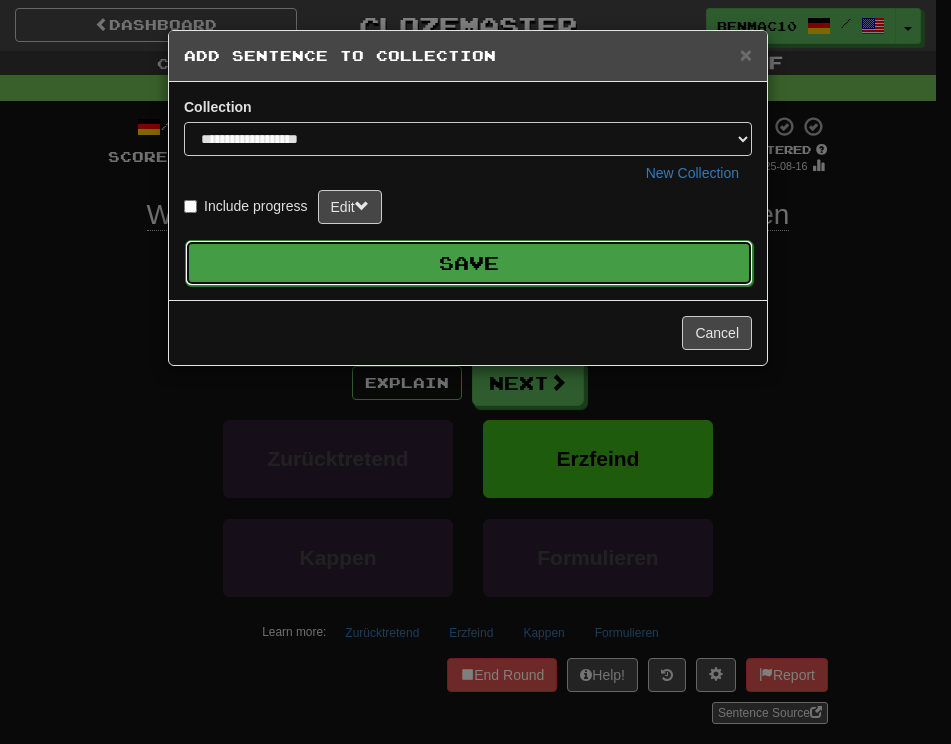 click on "Save" at bounding box center (469, 263) 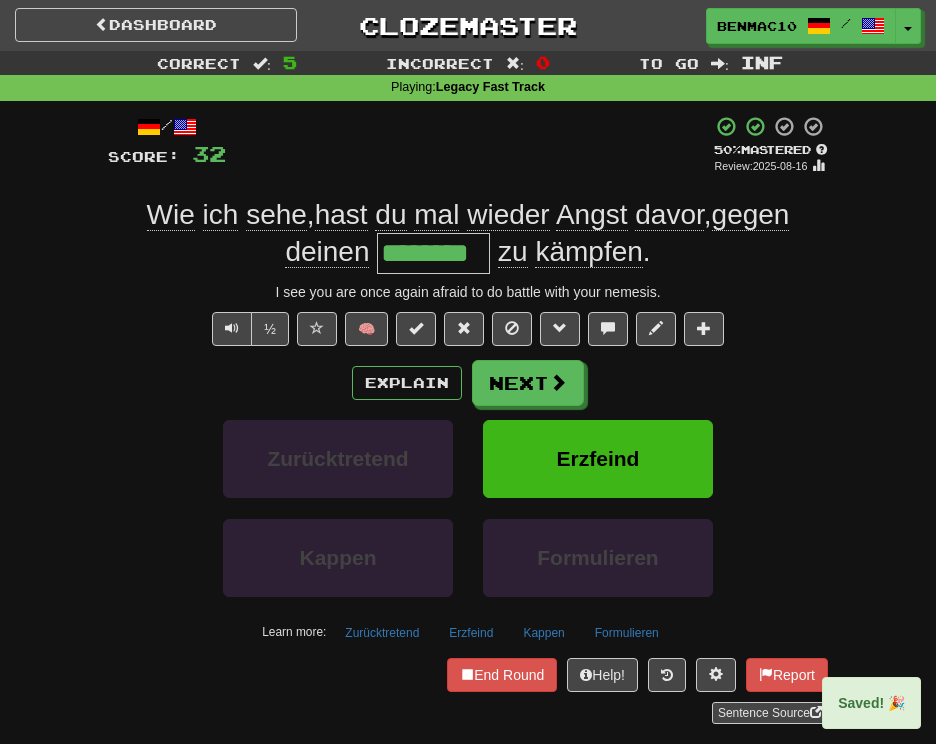 drag, startPoint x: 421, startPoint y: 262, endPoint x: 381, endPoint y: 252, distance: 41.231056 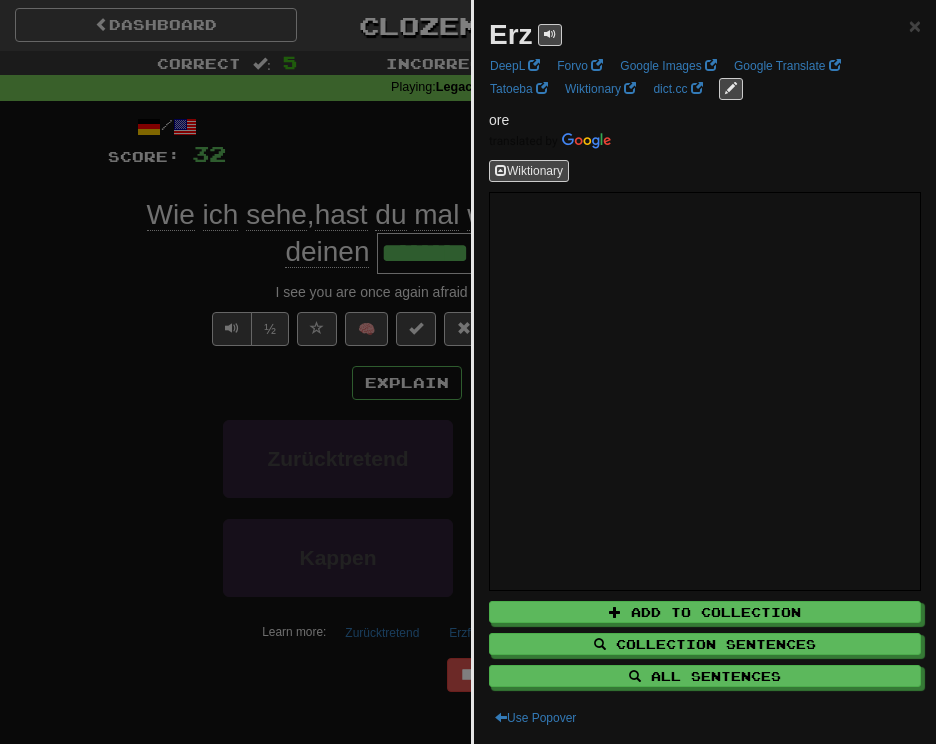 click at bounding box center [468, 372] 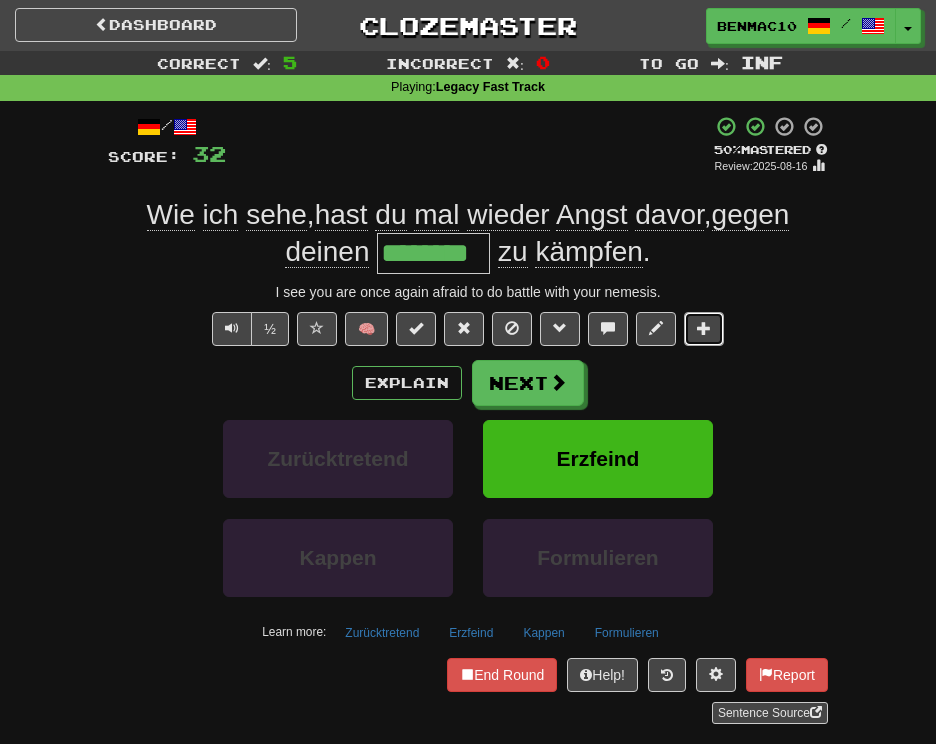 click at bounding box center (704, 329) 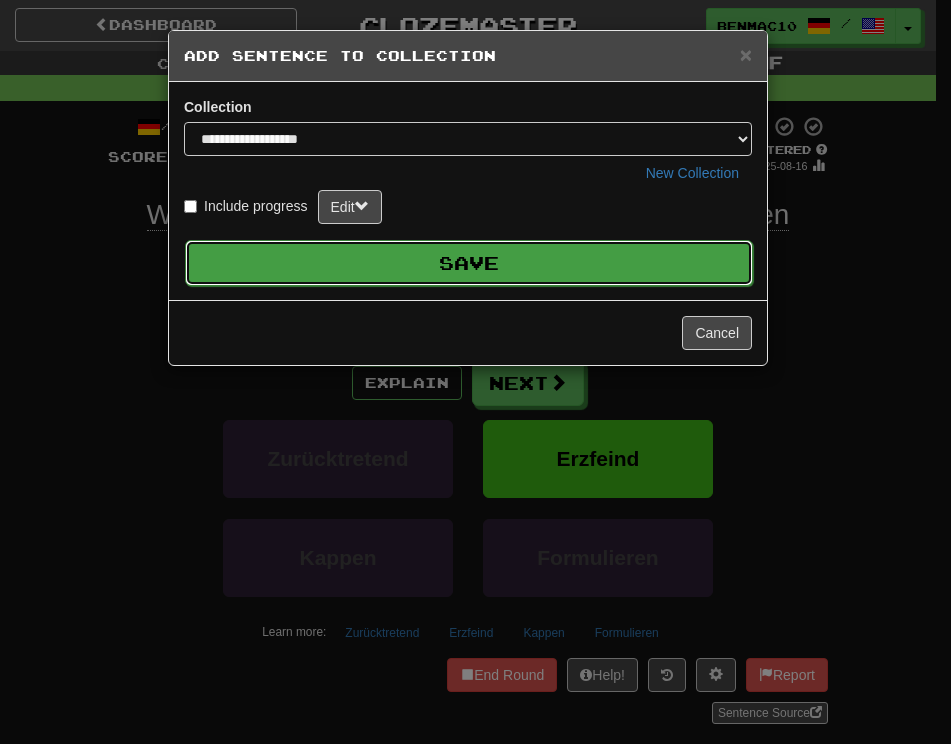 click on "Save" at bounding box center [469, 263] 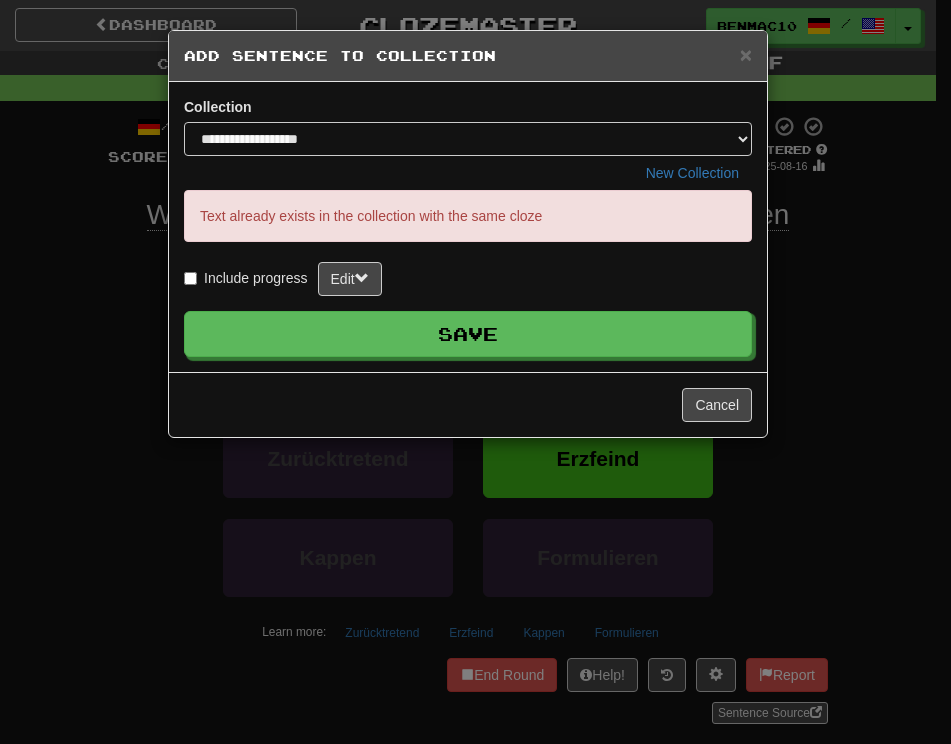 click on "**********" at bounding box center (475, 372) 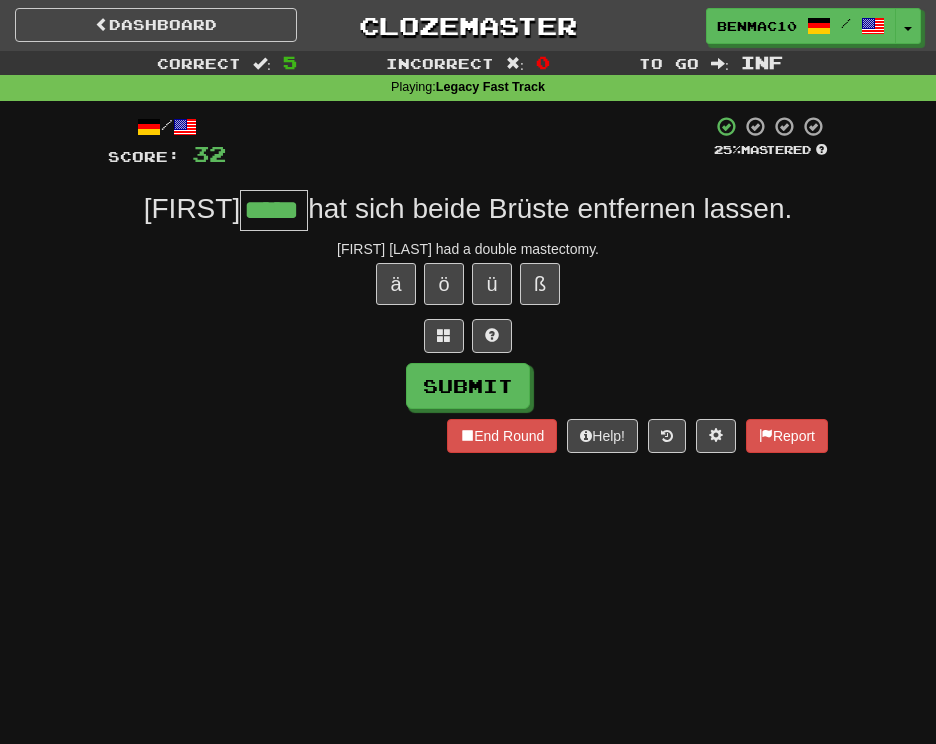 type on "*****" 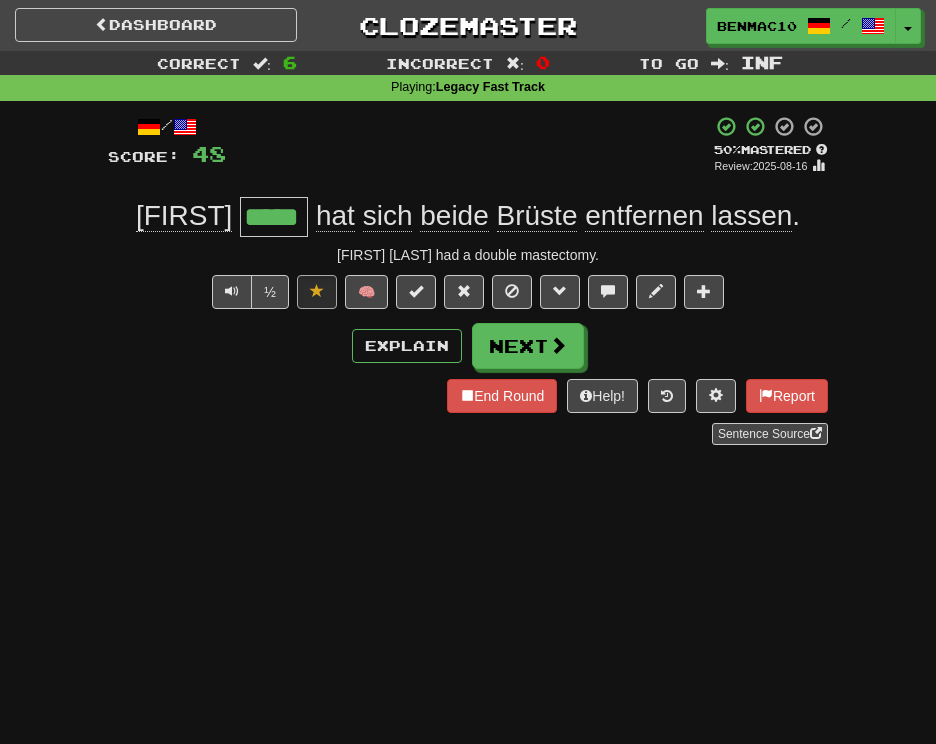 click on "End Round  Help!  Report Sentence Source" at bounding box center [468, 412] 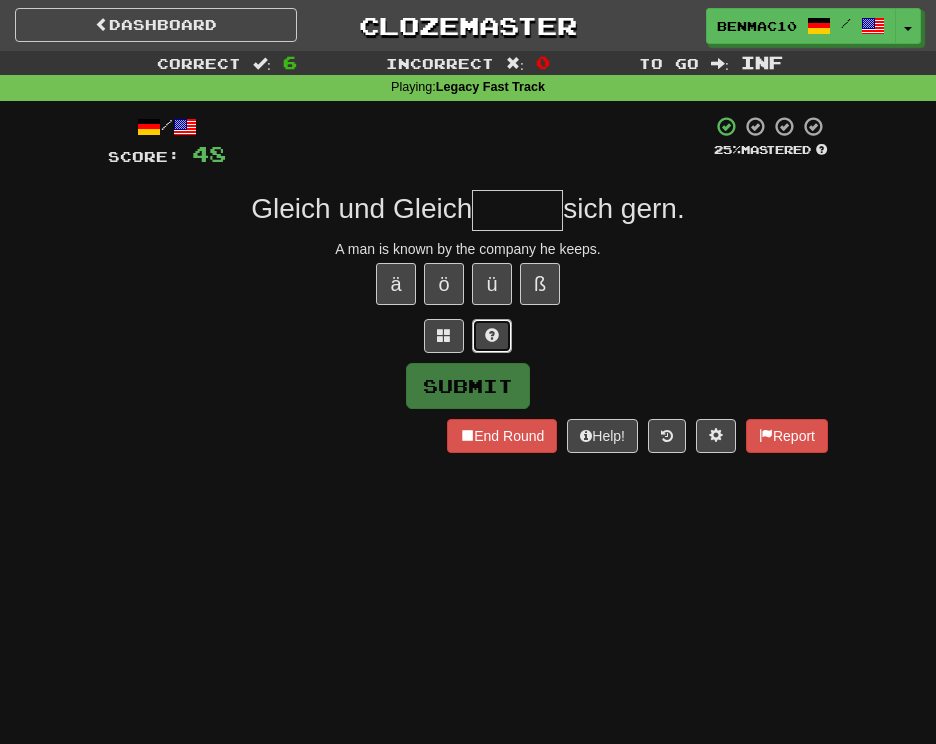 click at bounding box center [492, 335] 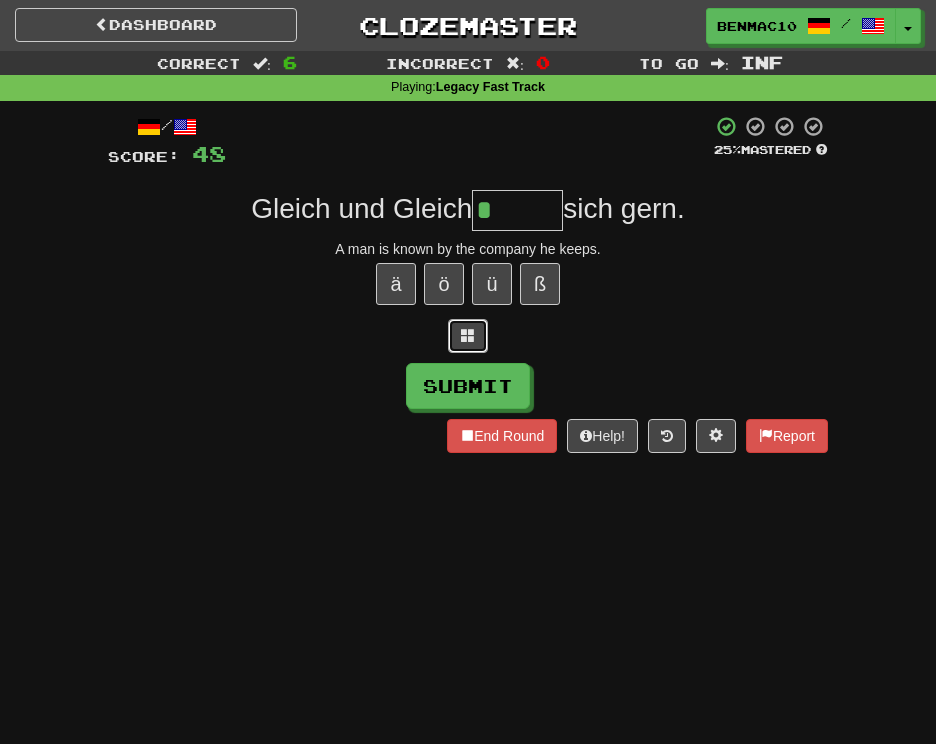 click at bounding box center [468, 335] 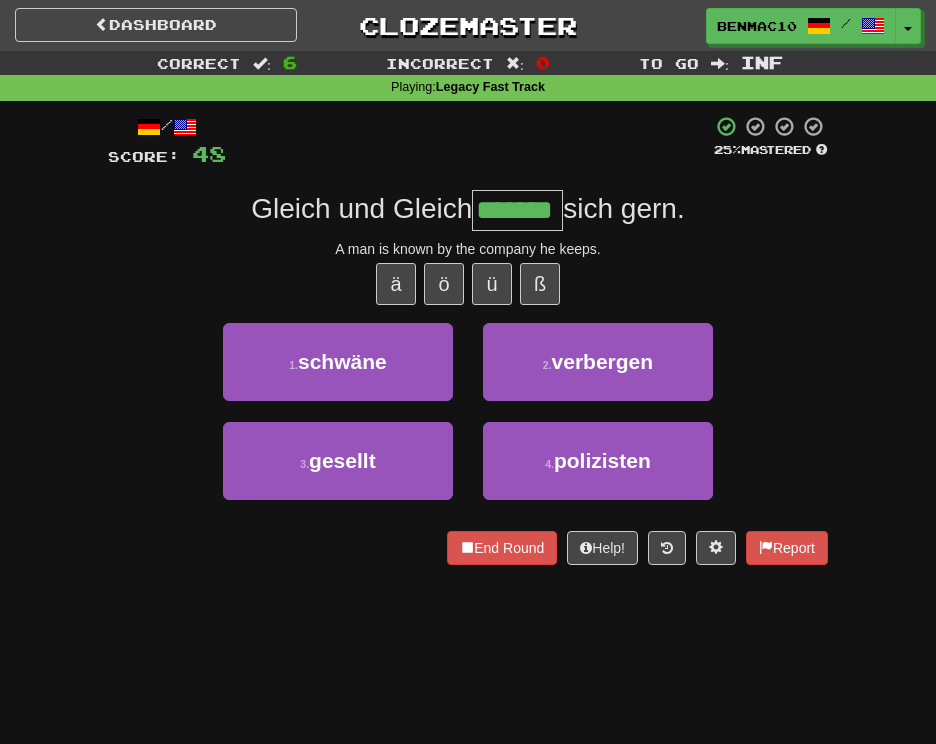 type on "*******" 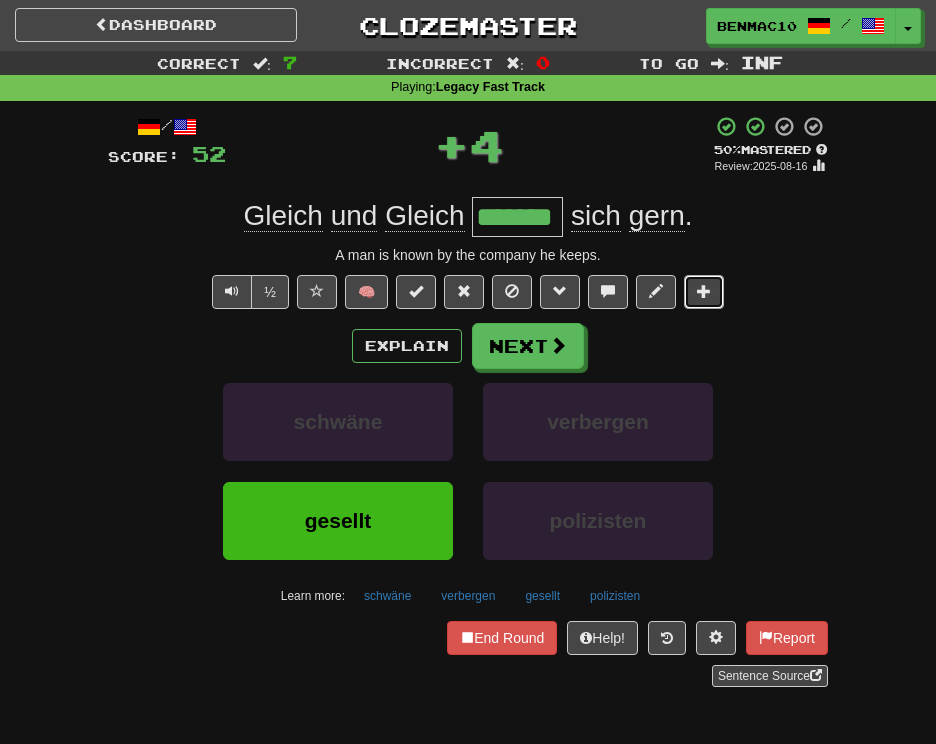 click at bounding box center (704, 291) 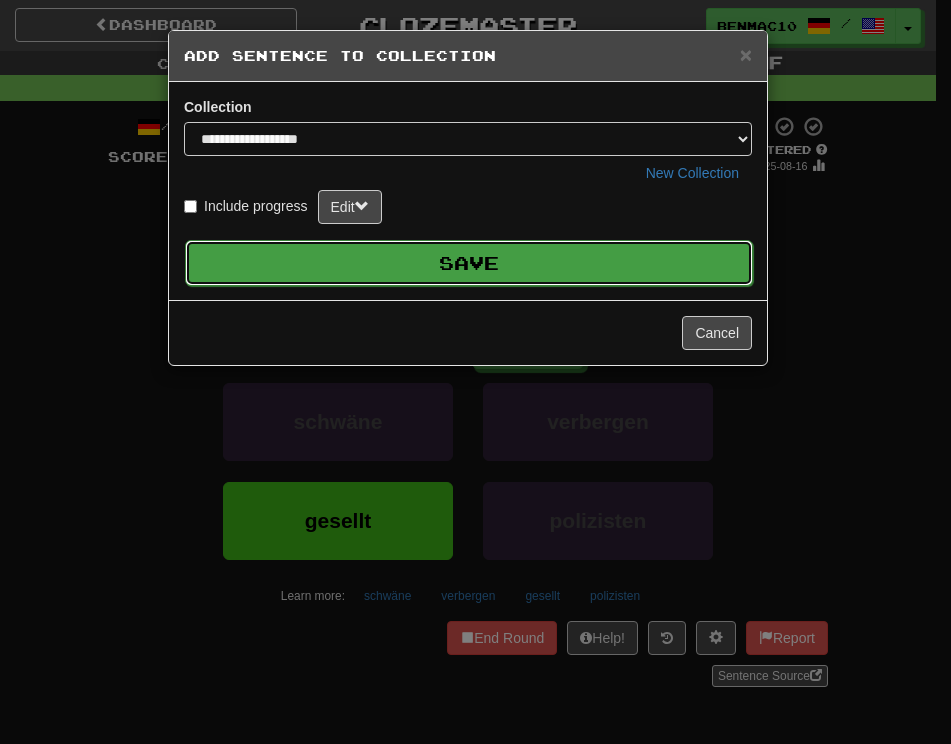 click on "Save" at bounding box center (469, 263) 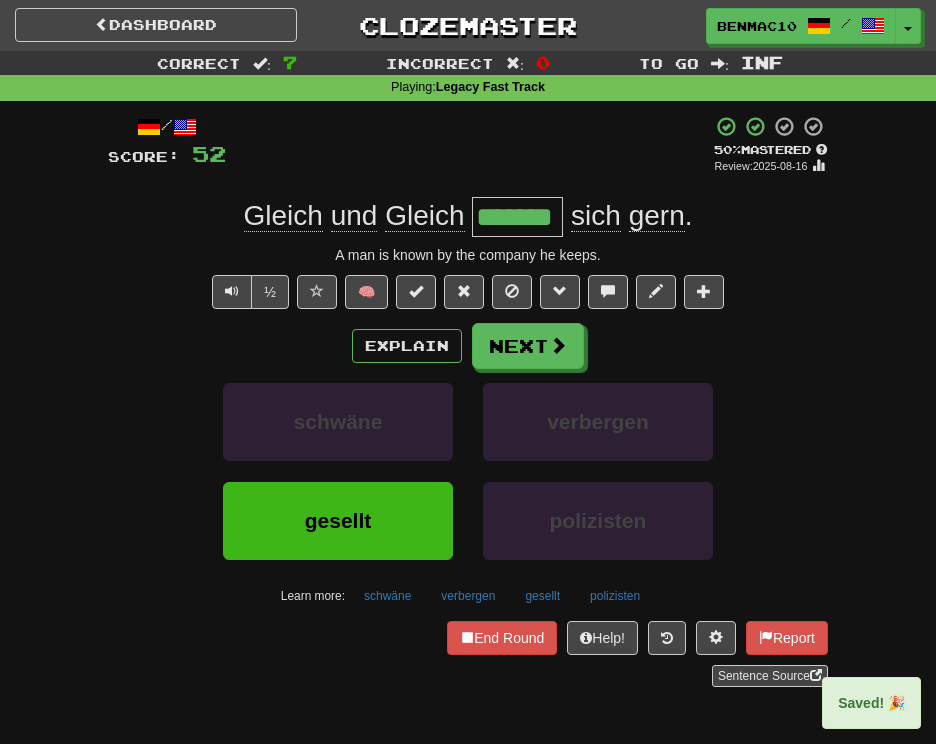 click on "*******" at bounding box center (517, 217) 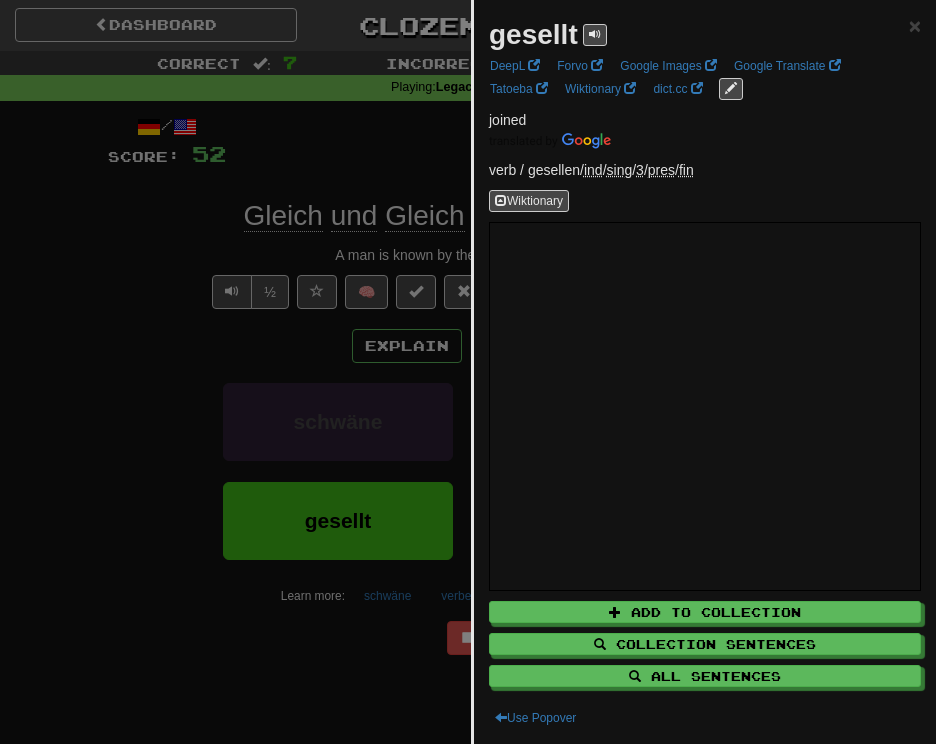 click at bounding box center [468, 372] 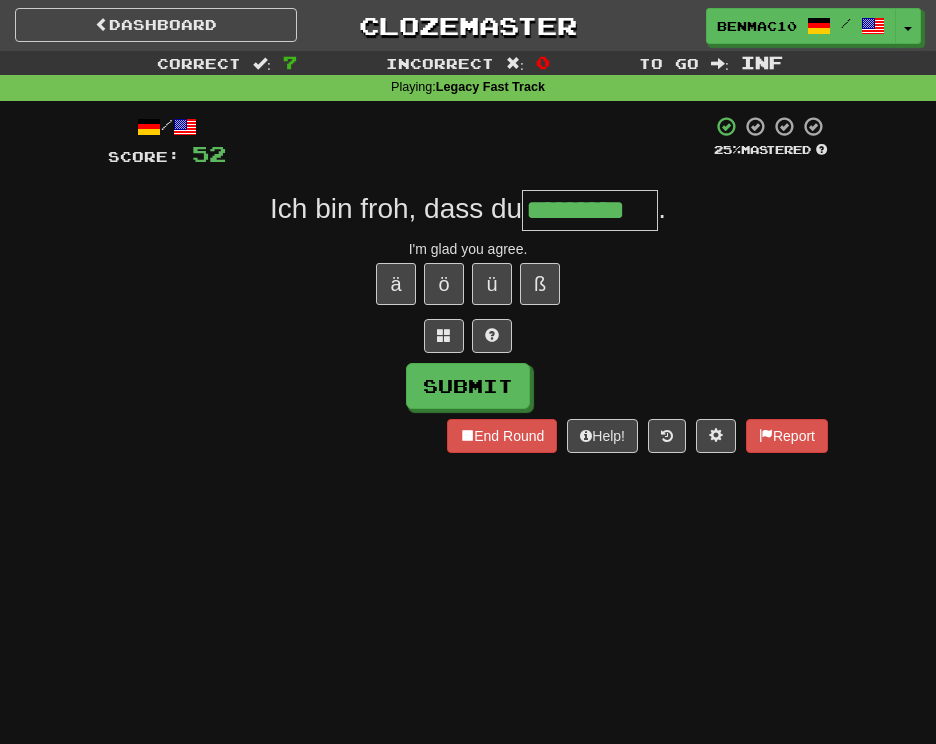 type on "*********" 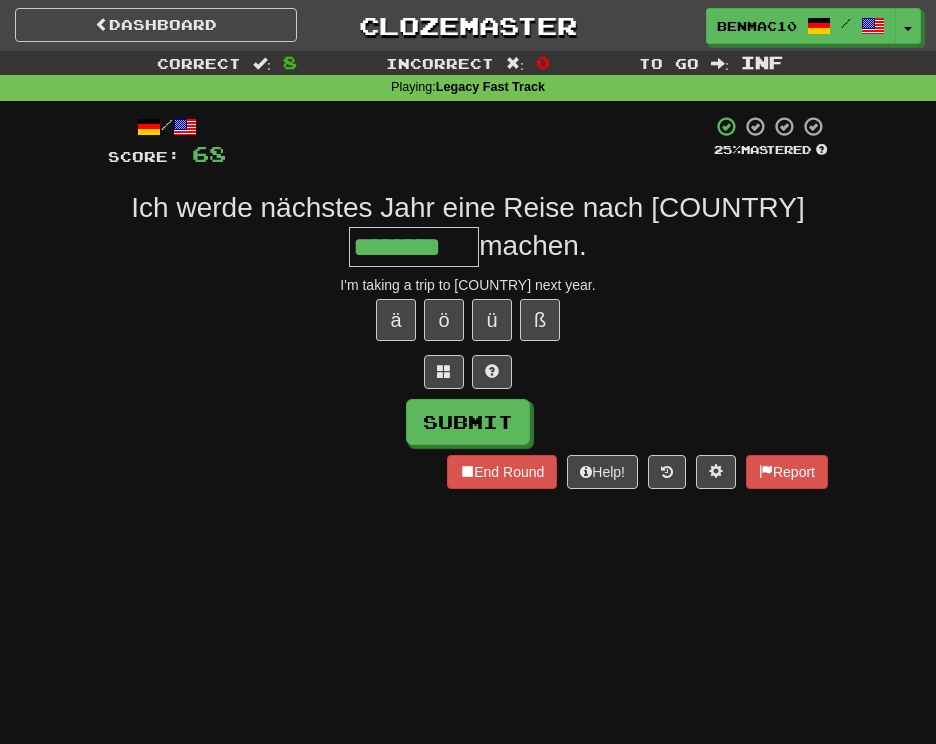 type on "********" 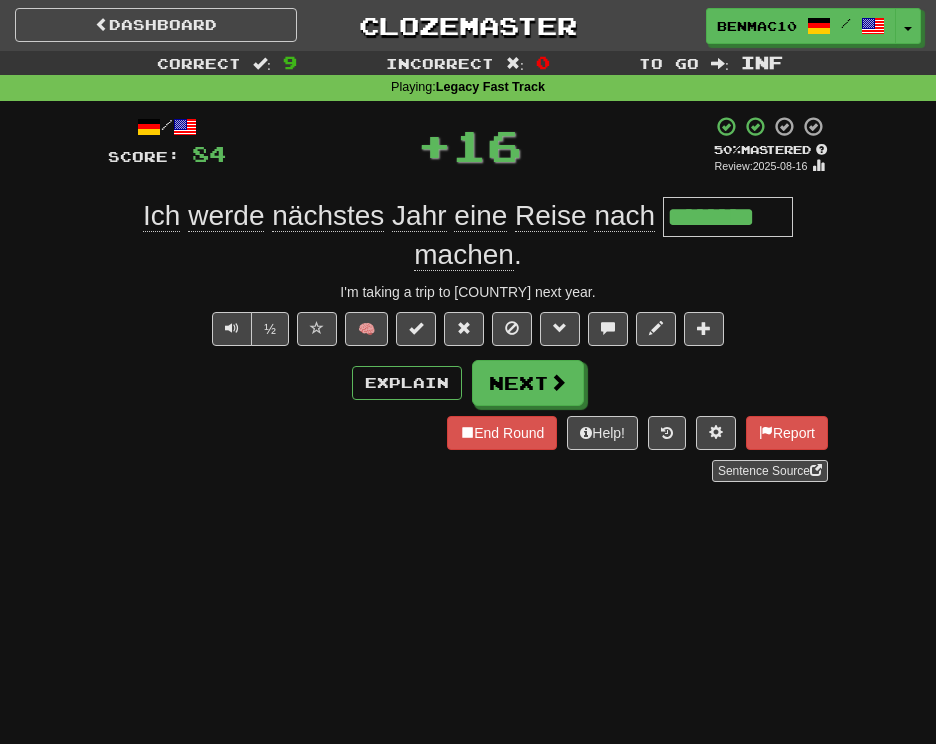 click on "+ 16" at bounding box center [469, 145] 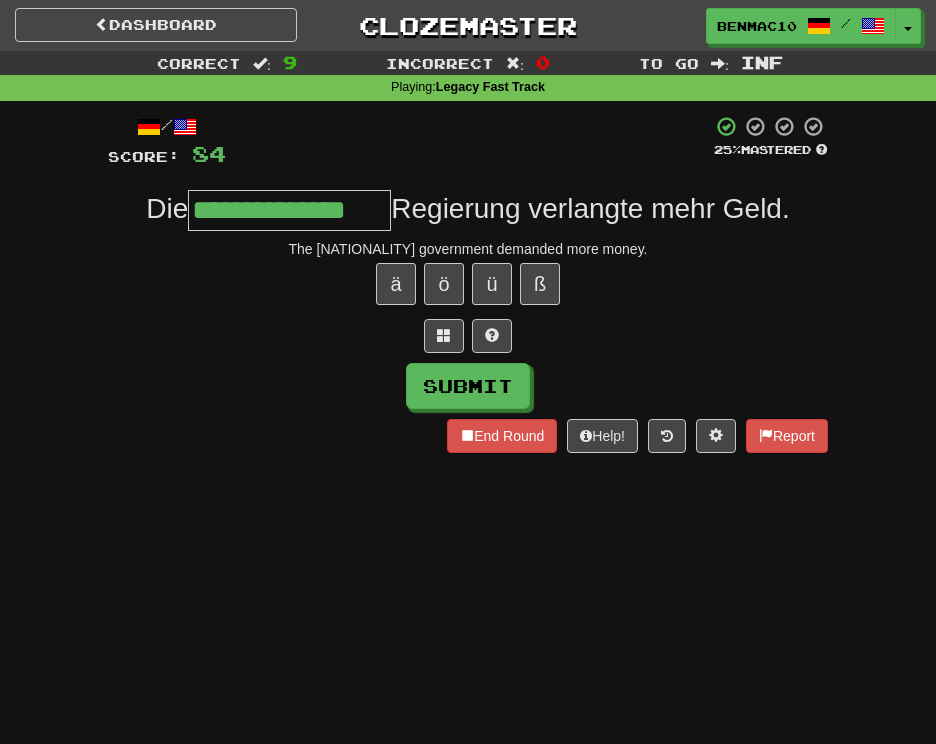 scroll, scrollTop: 0, scrollLeft: 3, axis: horizontal 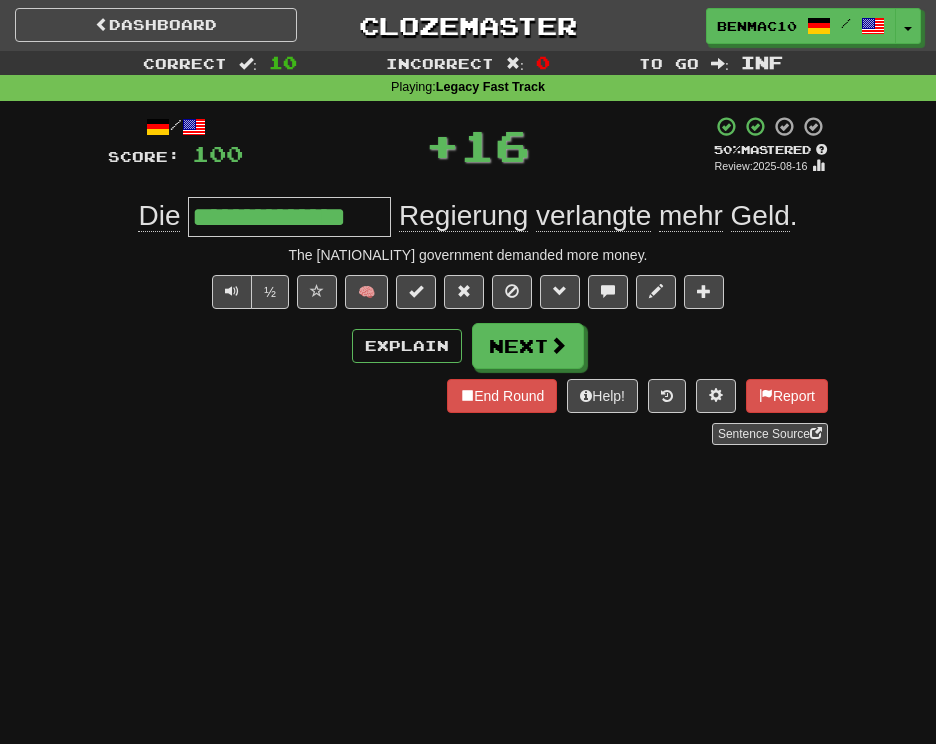 click on "+ 16" at bounding box center [477, 145] 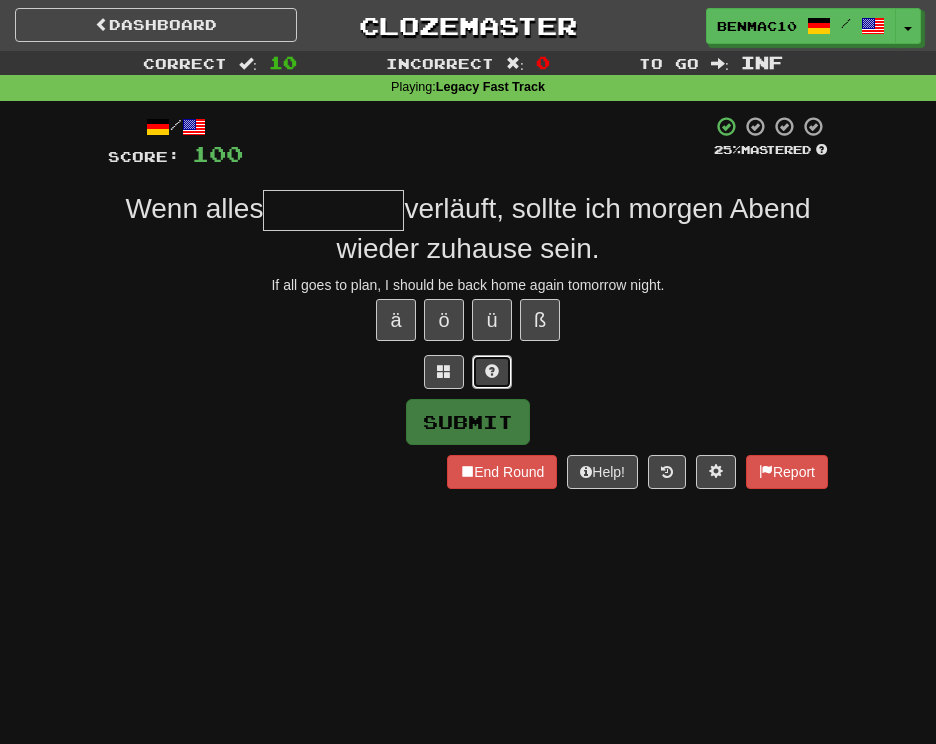 click at bounding box center (492, 371) 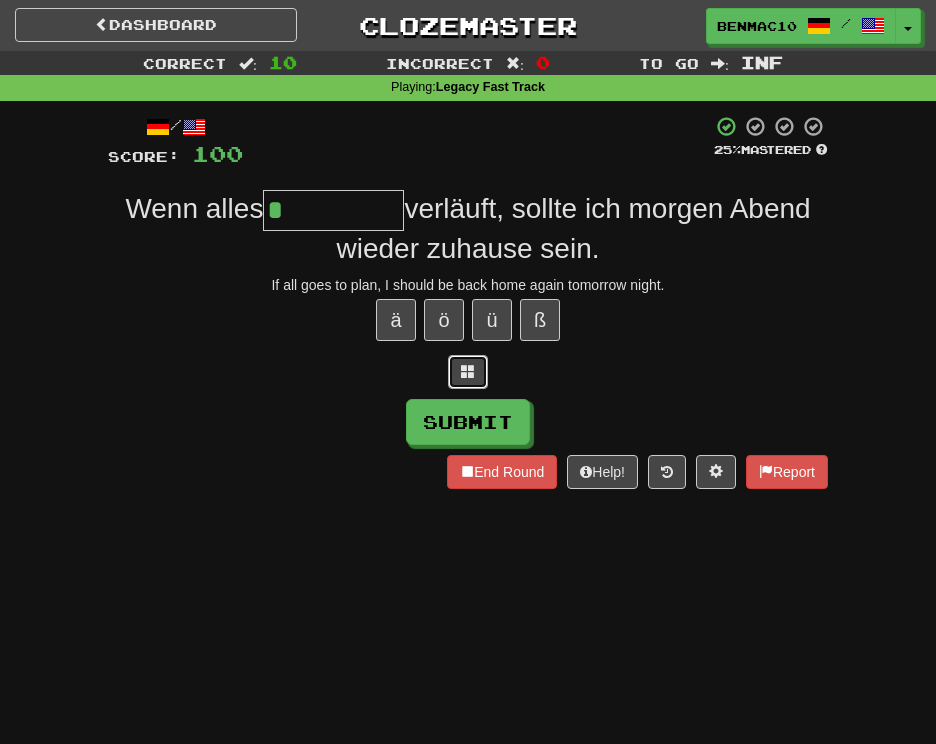 click at bounding box center [468, 371] 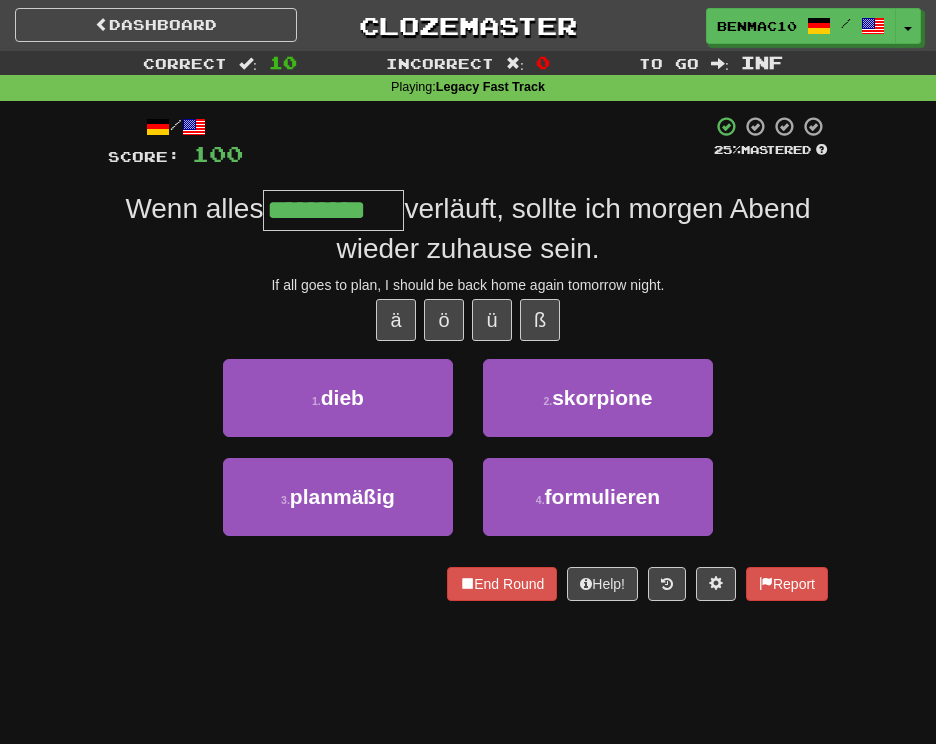 type on "*********" 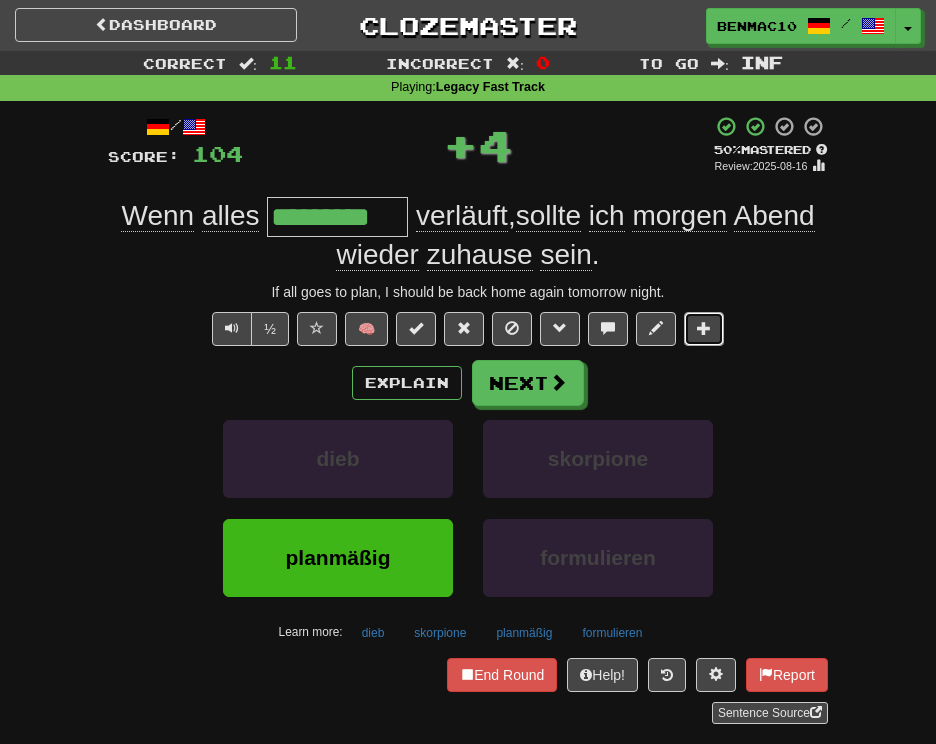 click at bounding box center [704, 329] 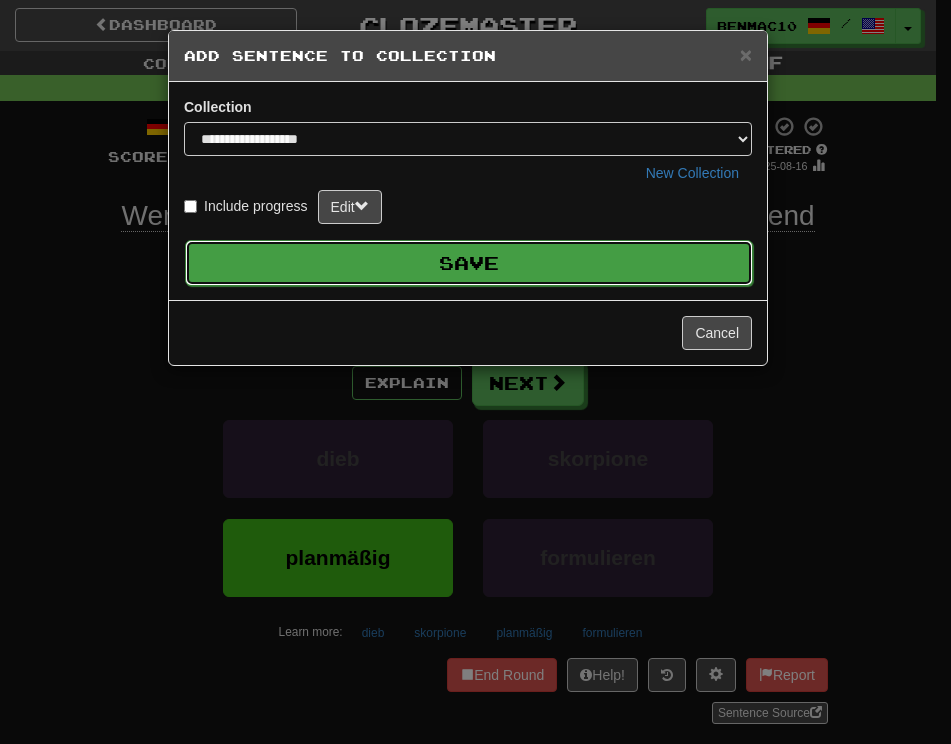 click on "Save" at bounding box center (469, 263) 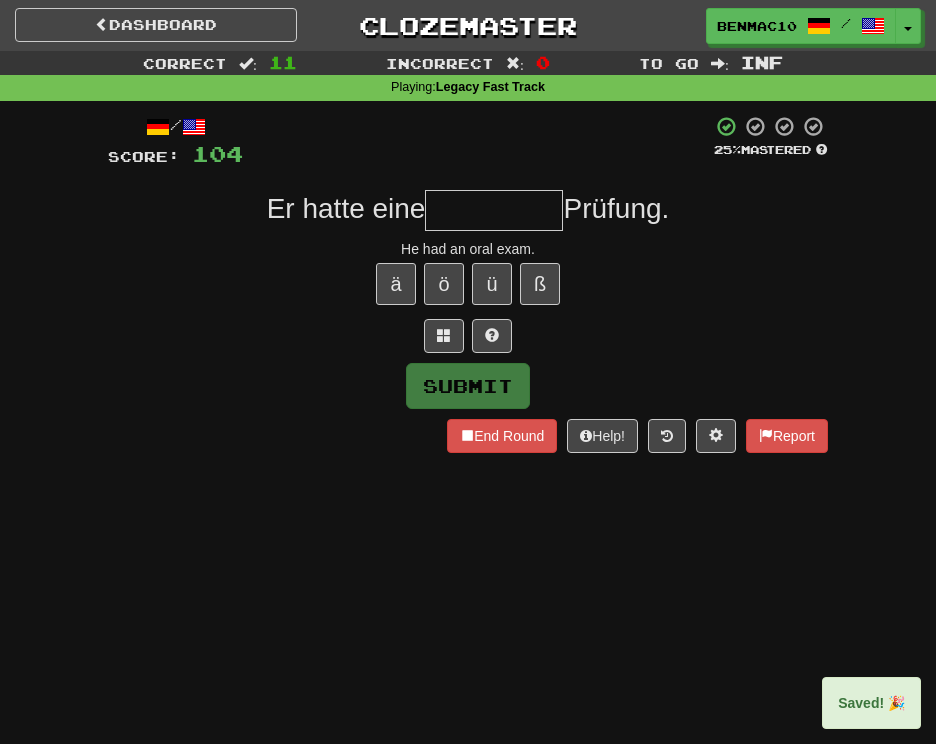 type on "*" 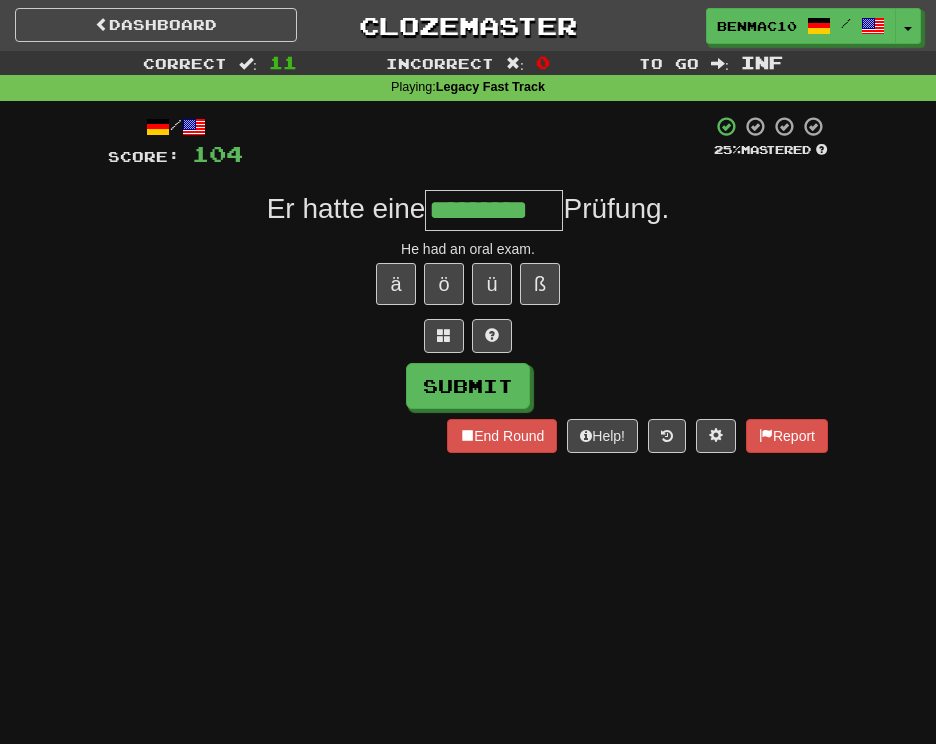 type on "*********" 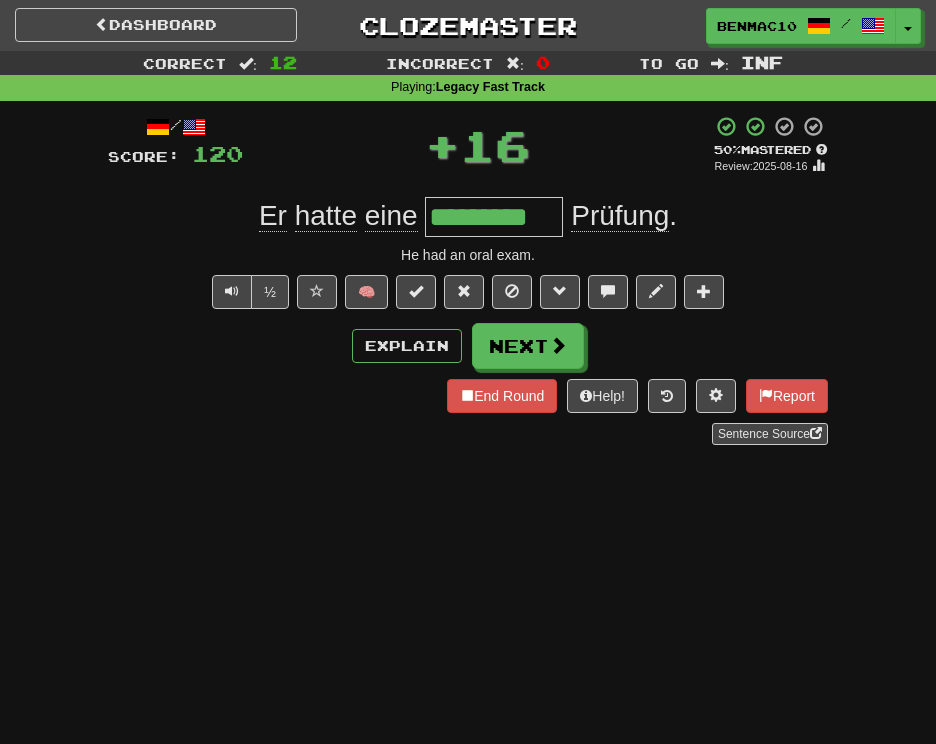 click on "He had an oral exam." at bounding box center (468, 255) 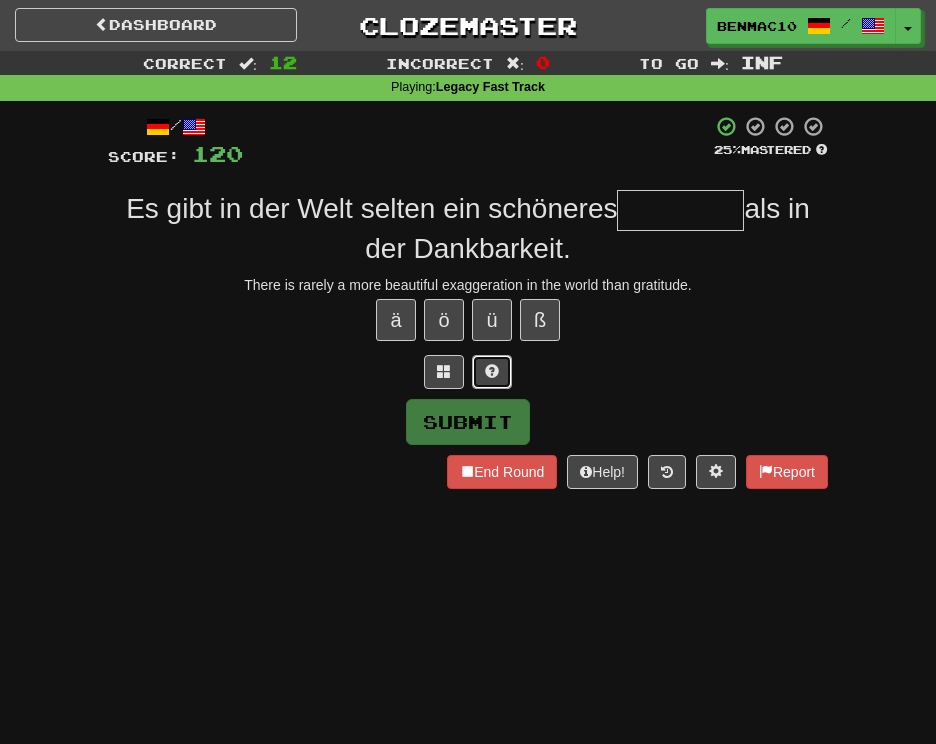 click at bounding box center (492, 372) 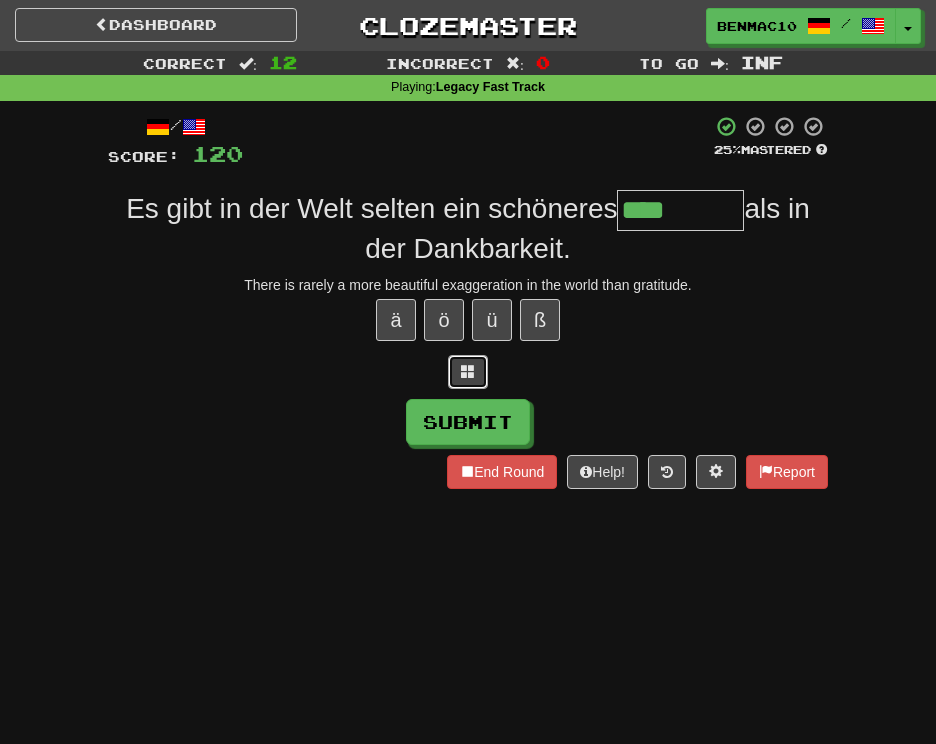 click at bounding box center [468, 372] 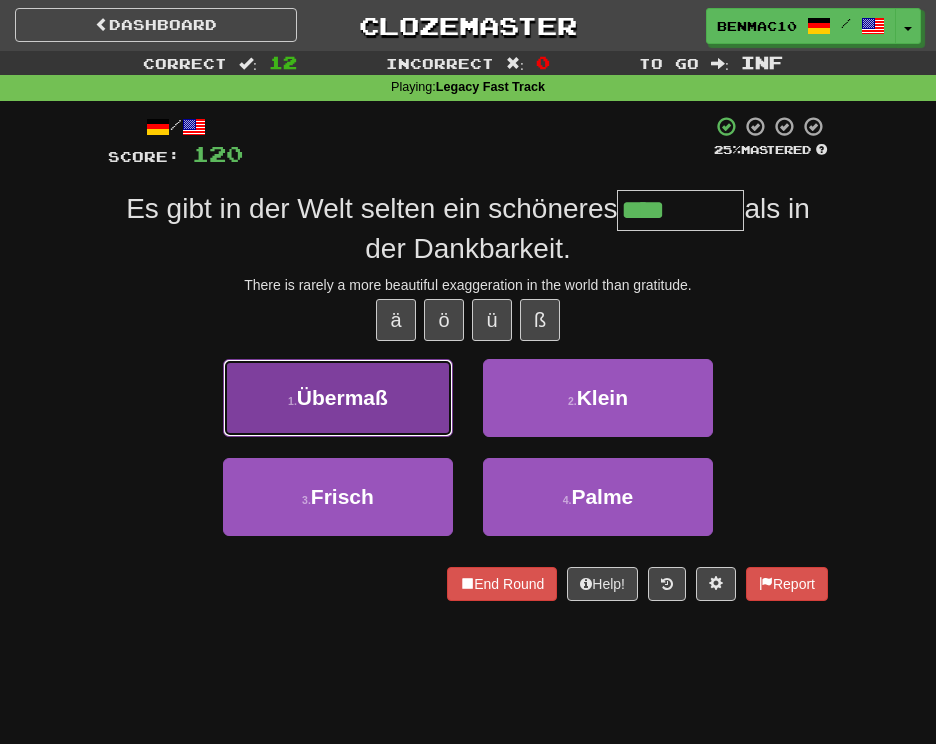 click on "1 .  Übermaß" at bounding box center [338, 398] 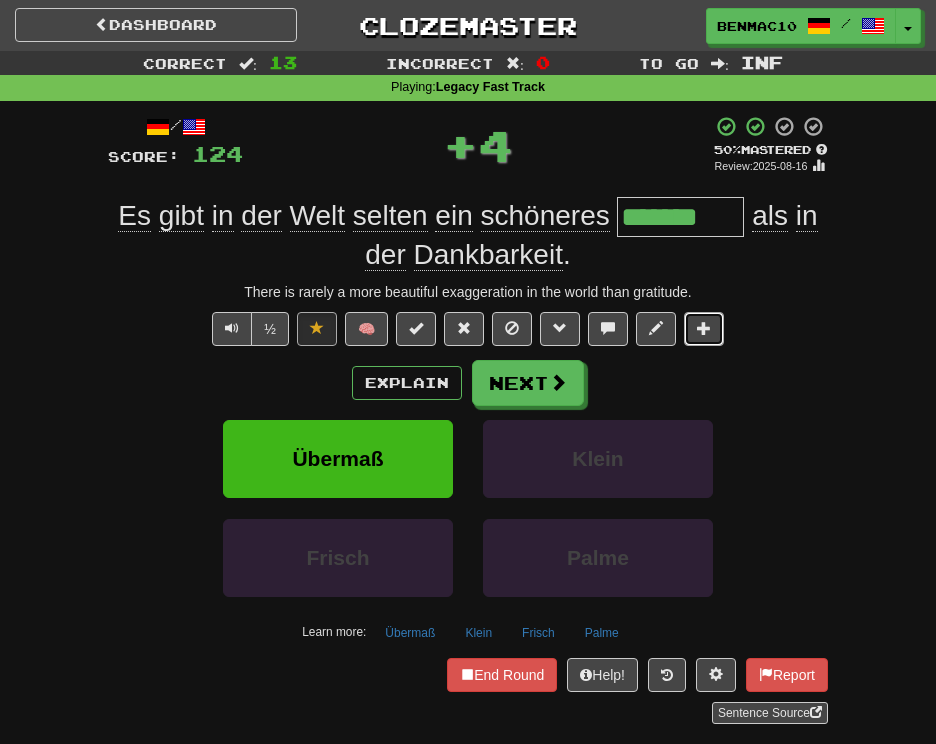 click at bounding box center (704, 328) 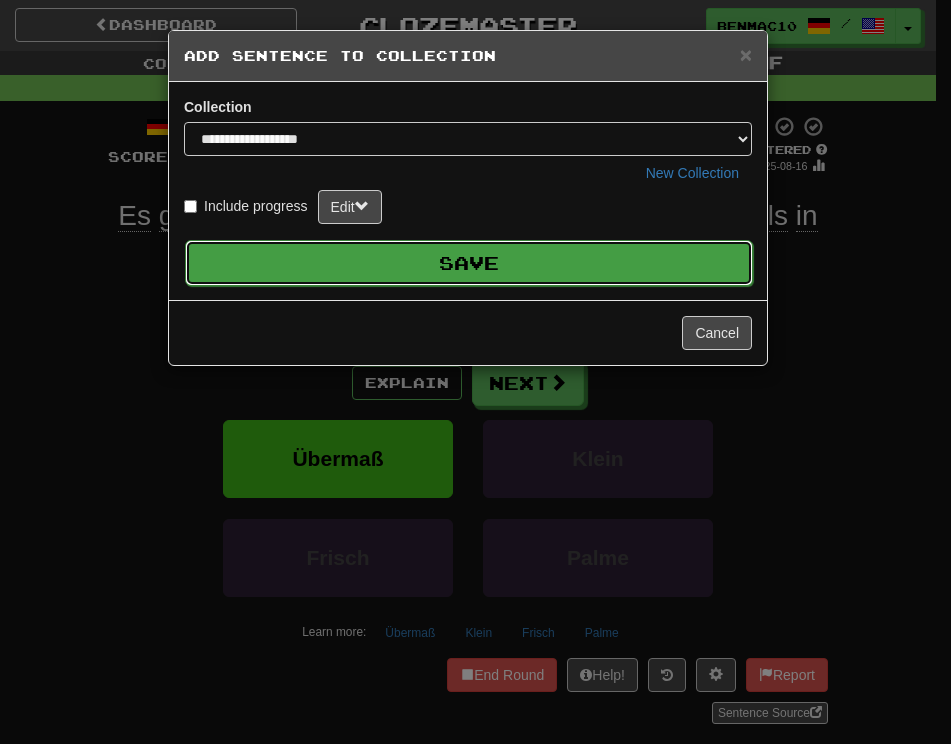 click on "Save" at bounding box center [469, 263] 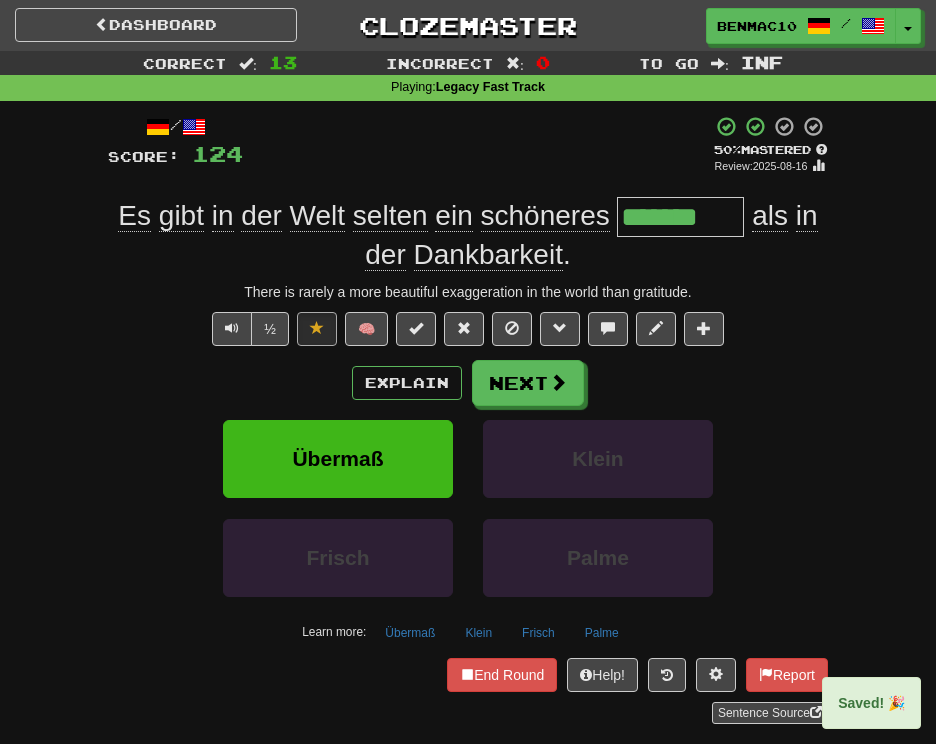 click on "½ 🧠" at bounding box center [468, 329] 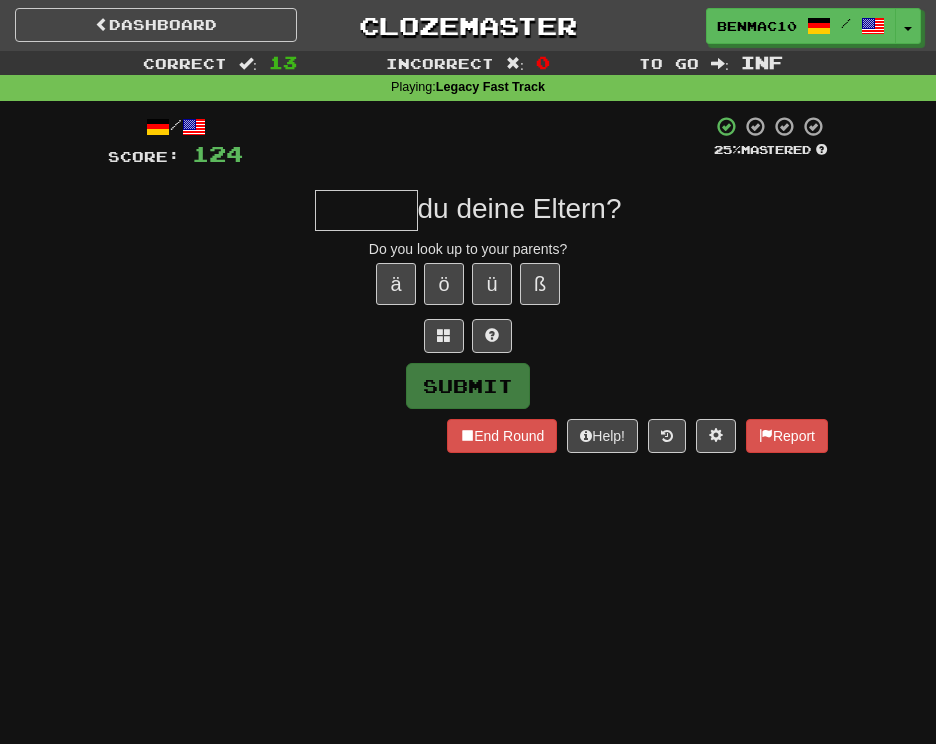 type on "*" 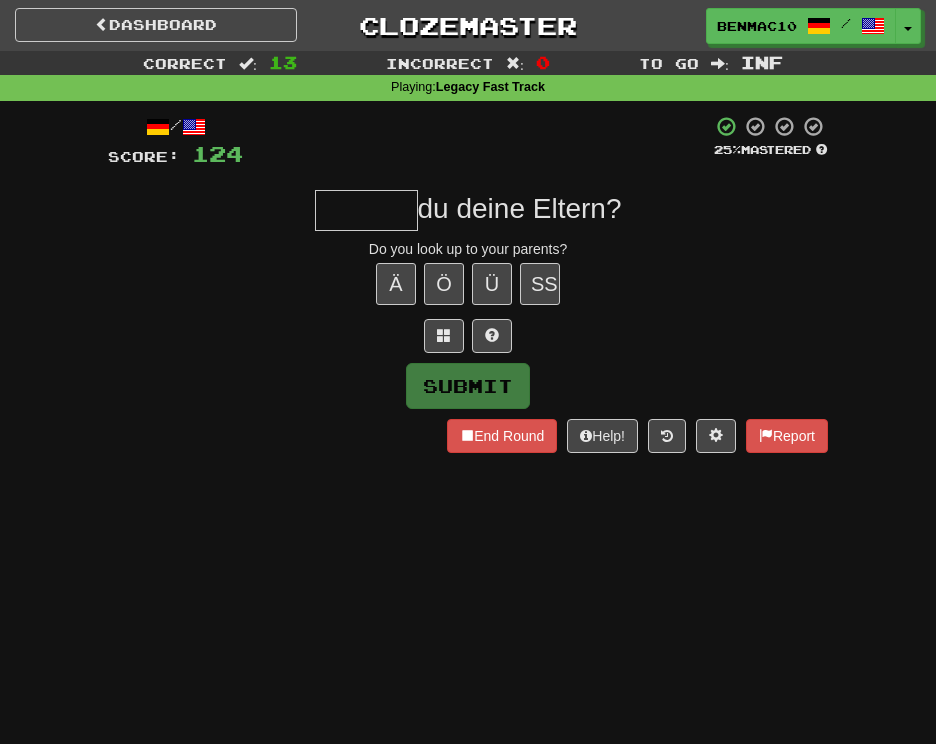 type on "*" 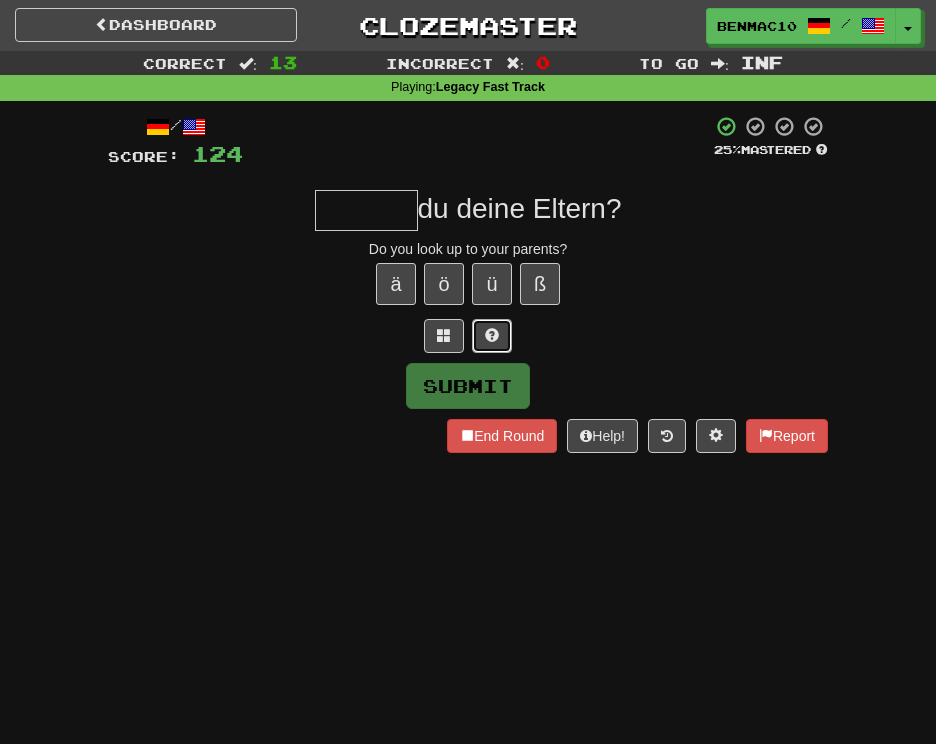 click at bounding box center [492, 336] 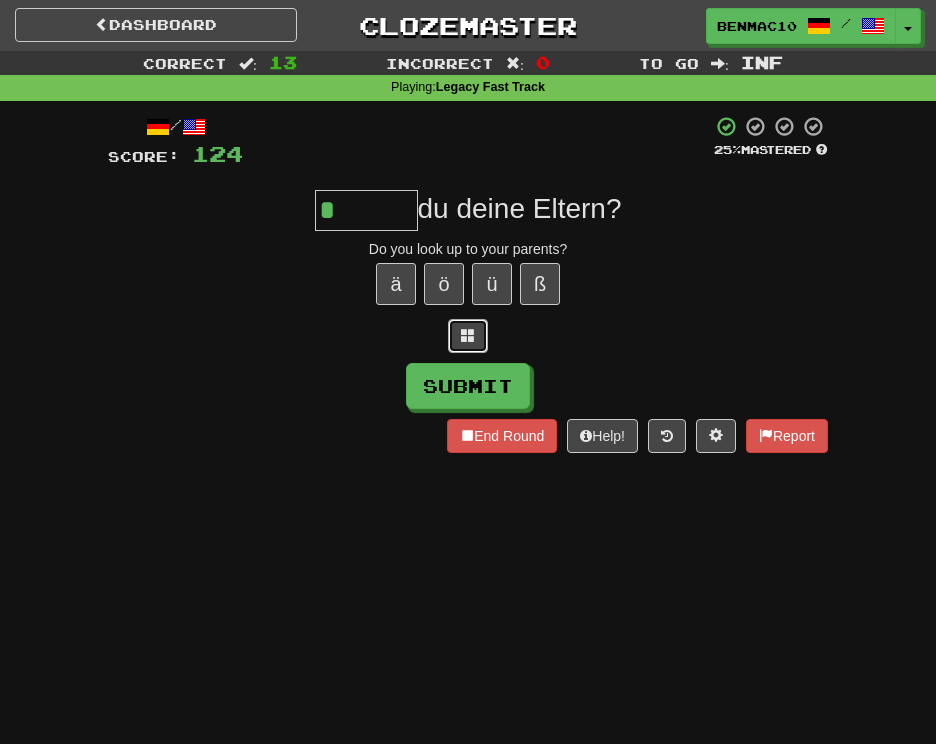 click at bounding box center [468, 335] 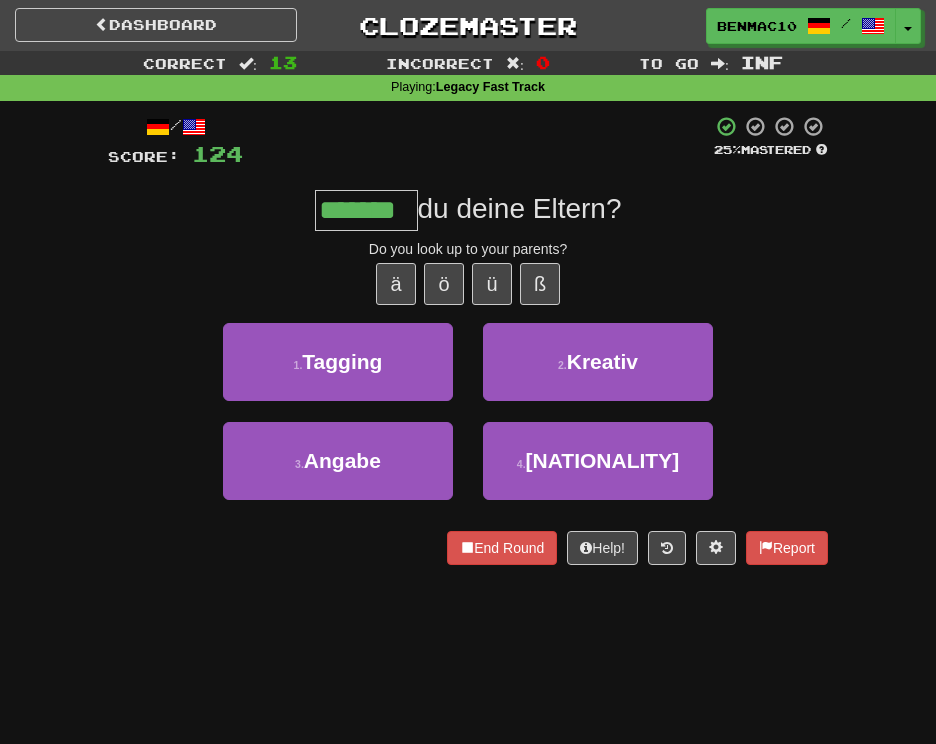type on "*******" 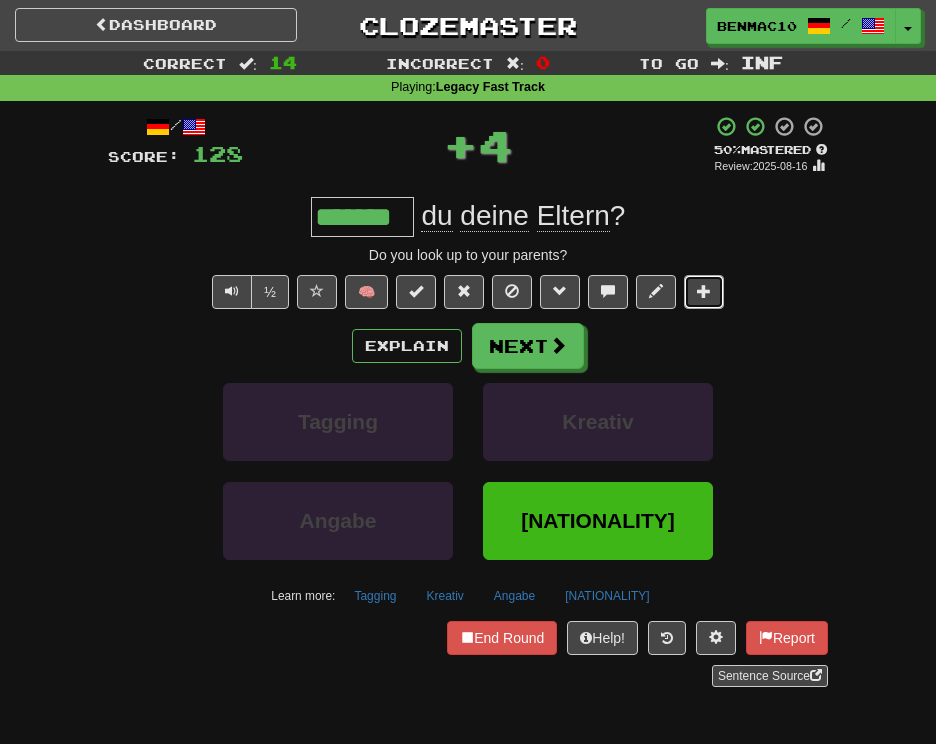 click at bounding box center (704, 291) 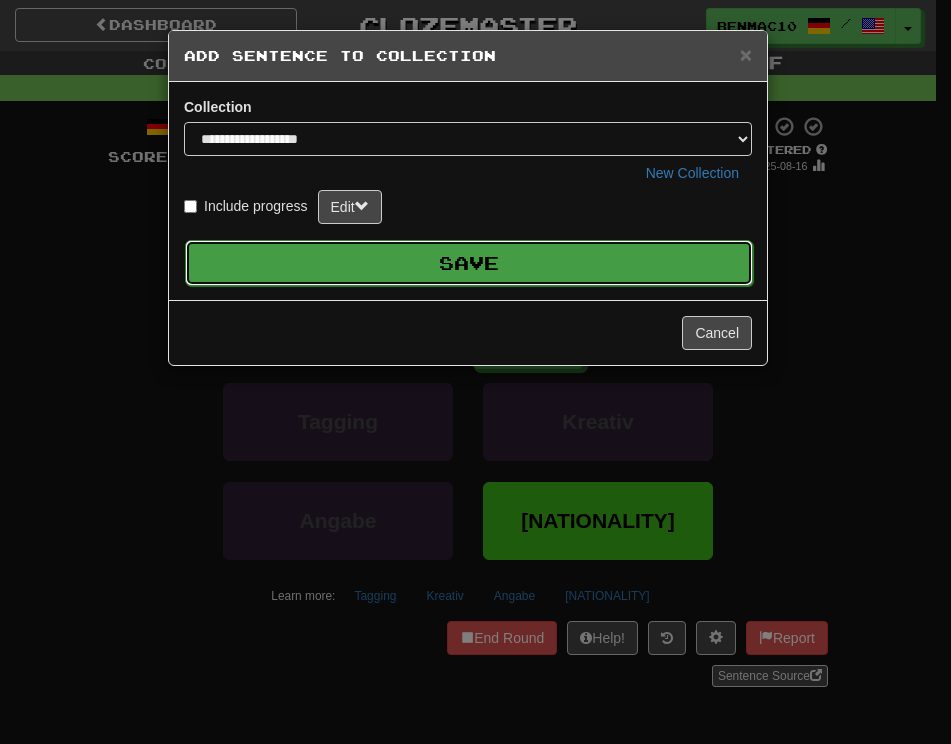 click on "Save" at bounding box center [469, 263] 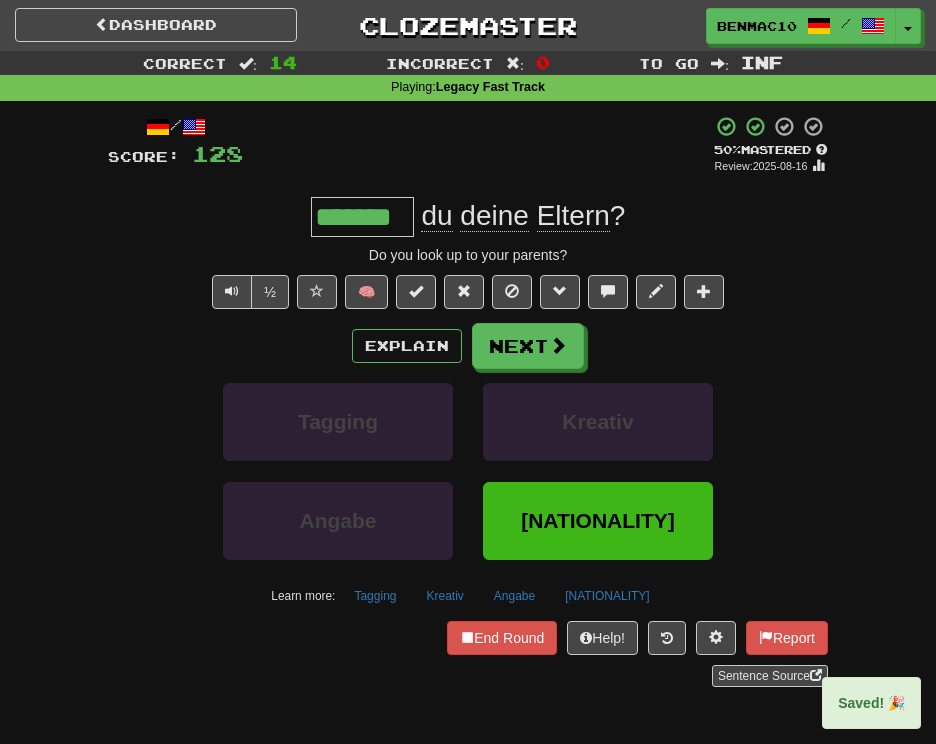 click on "Do you look up to your parents?" at bounding box center (468, 255) 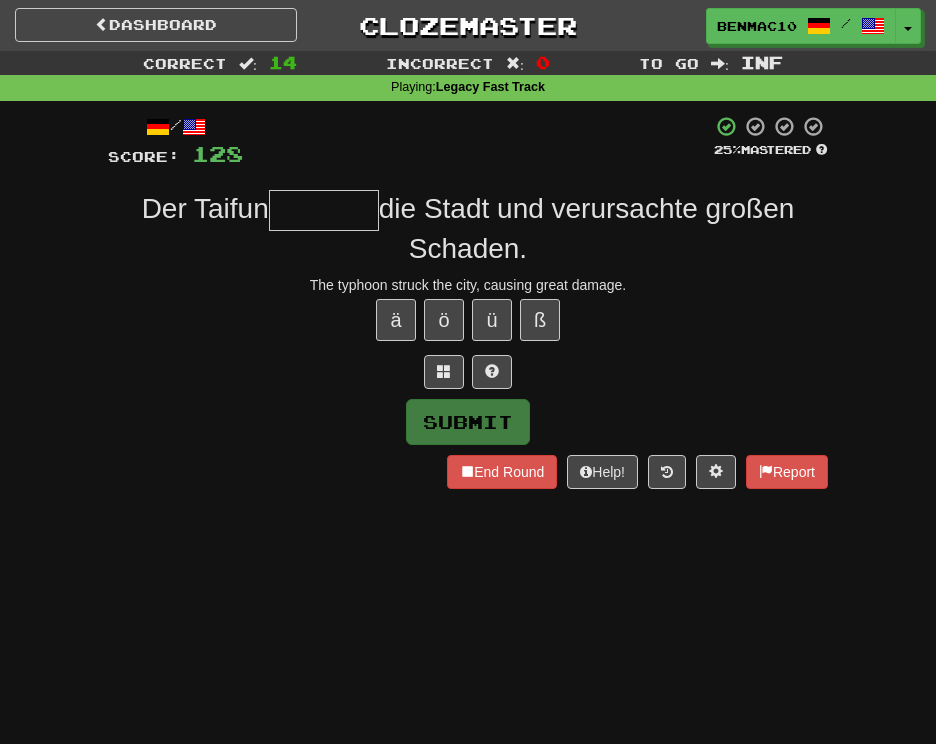 type on "*" 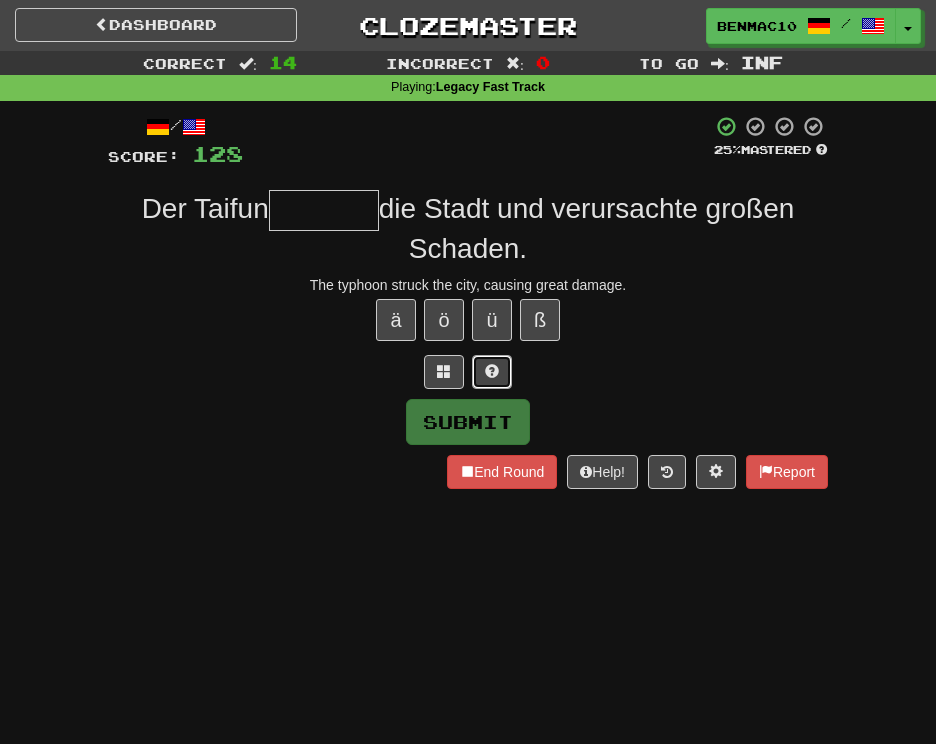 click at bounding box center [492, 371] 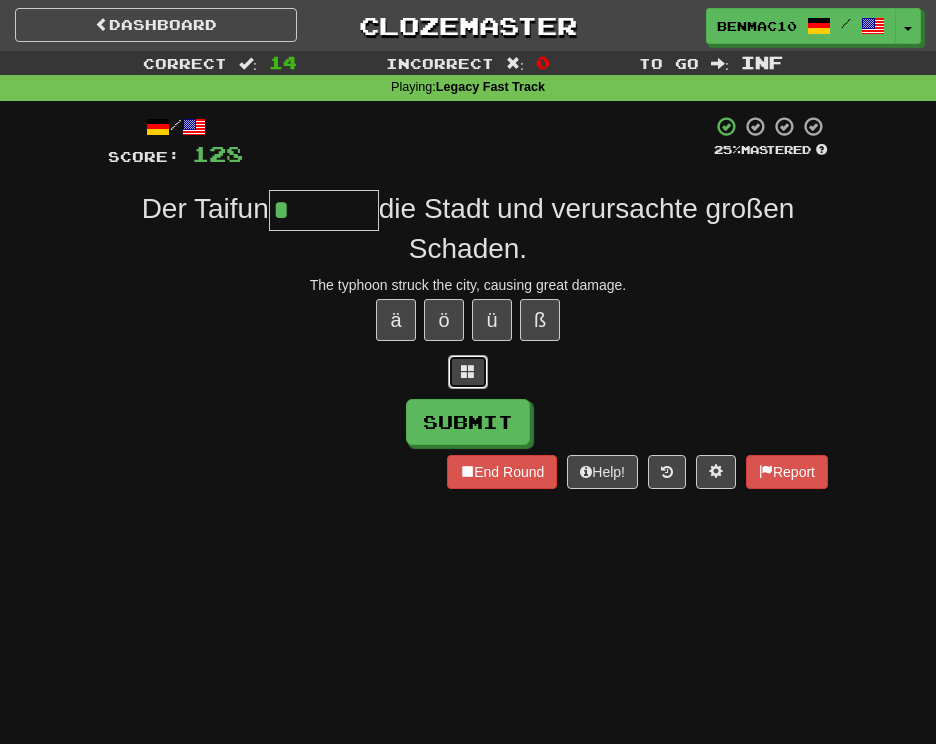 click at bounding box center (468, 371) 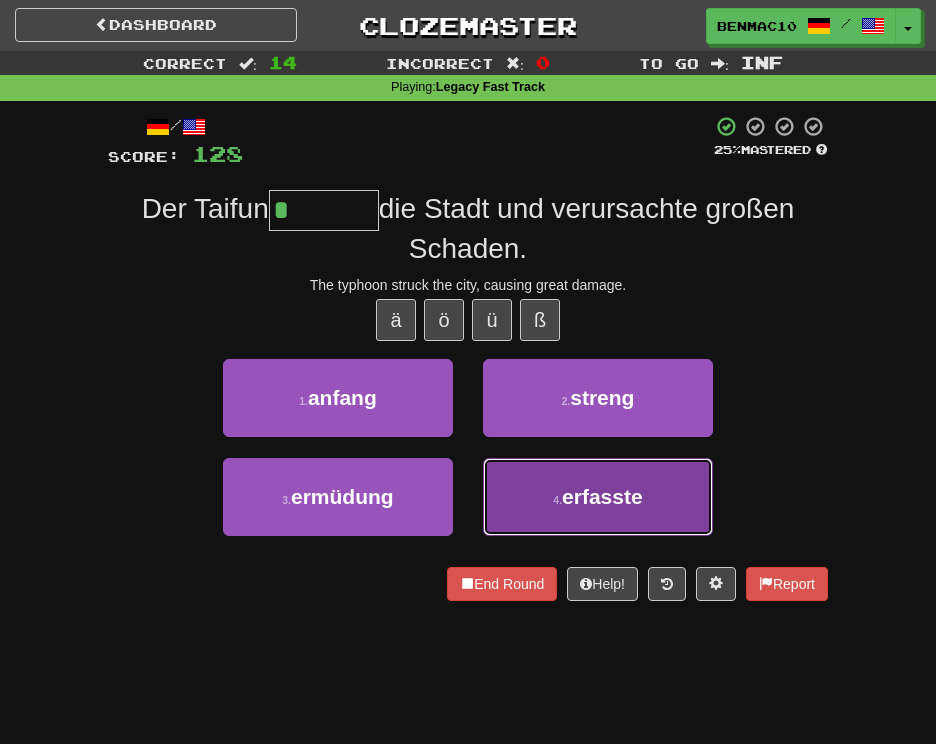 click on "4 .  erfasste" at bounding box center [598, 497] 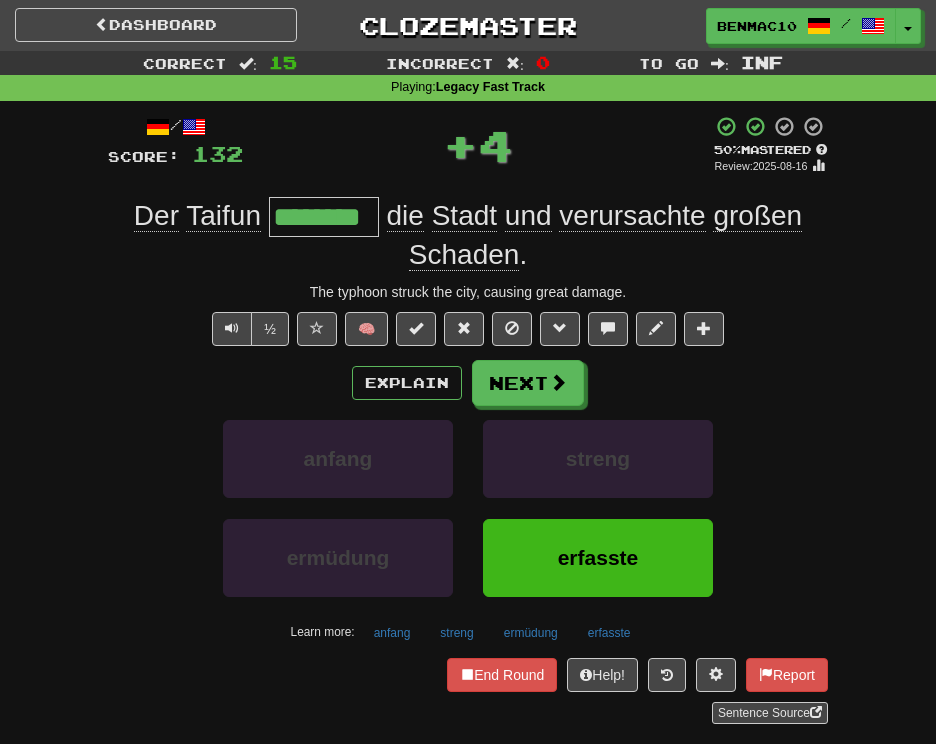 click on "********" at bounding box center (324, 217) 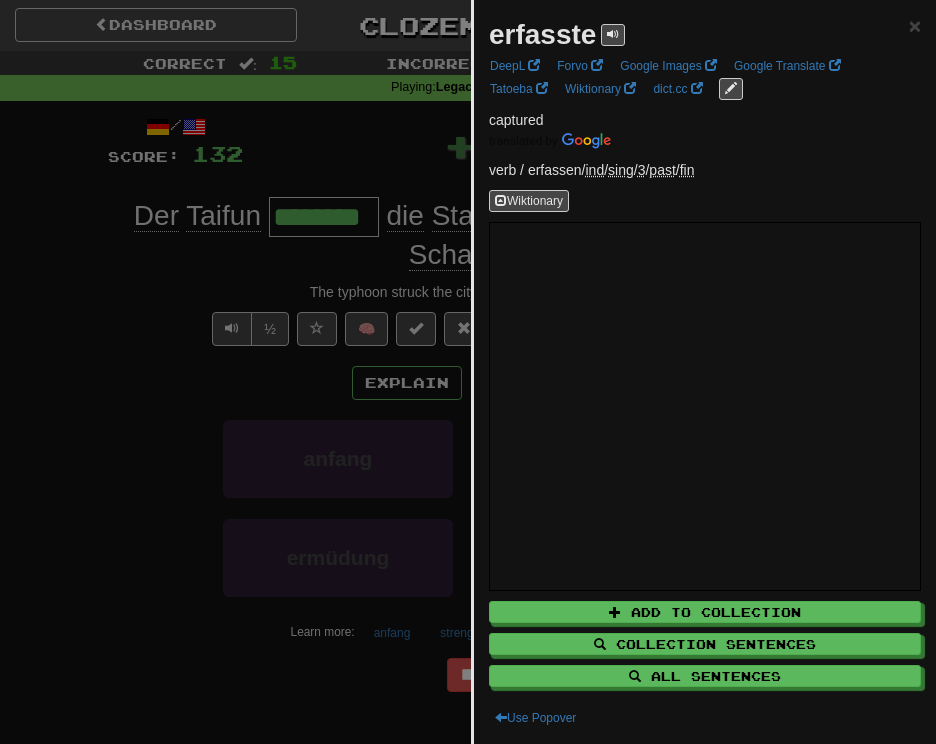 click at bounding box center [468, 372] 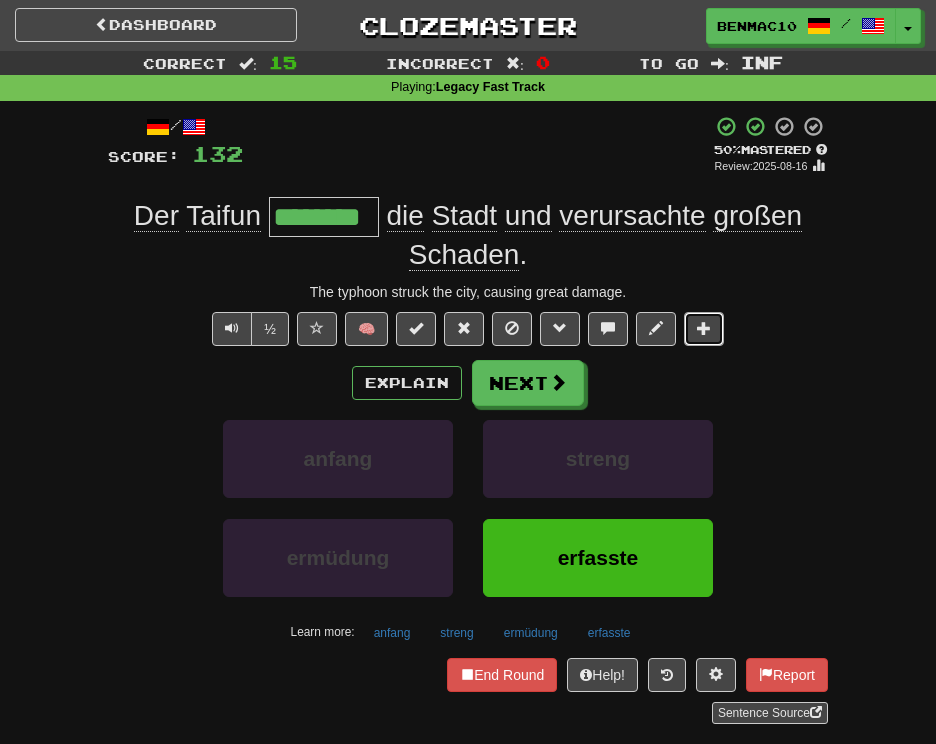 click at bounding box center (704, 328) 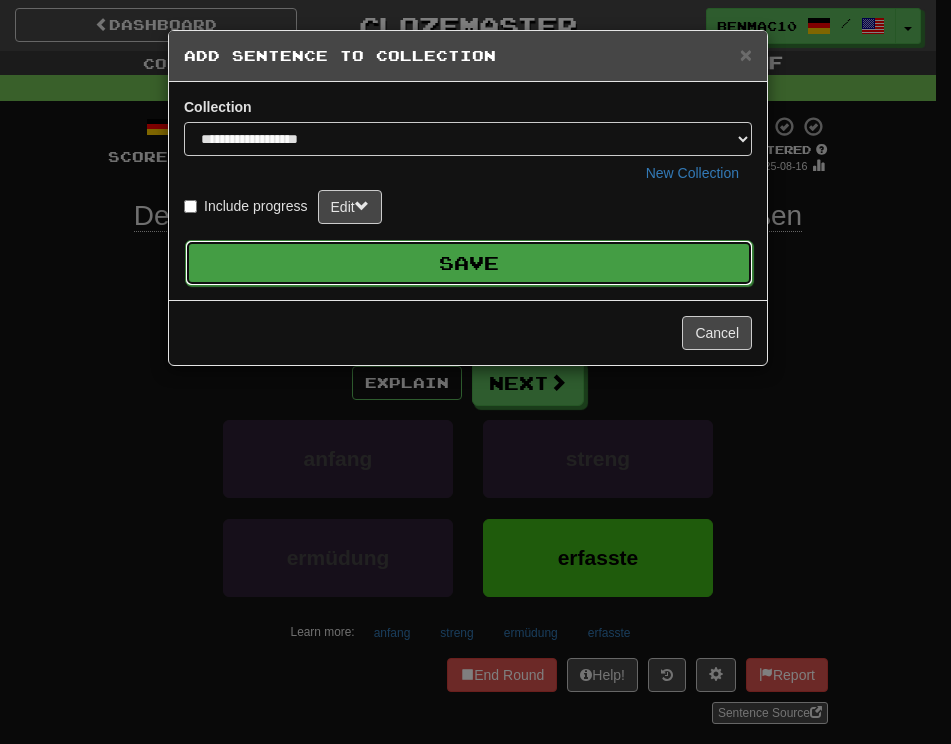 click on "Save" at bounding box center [469, 263] 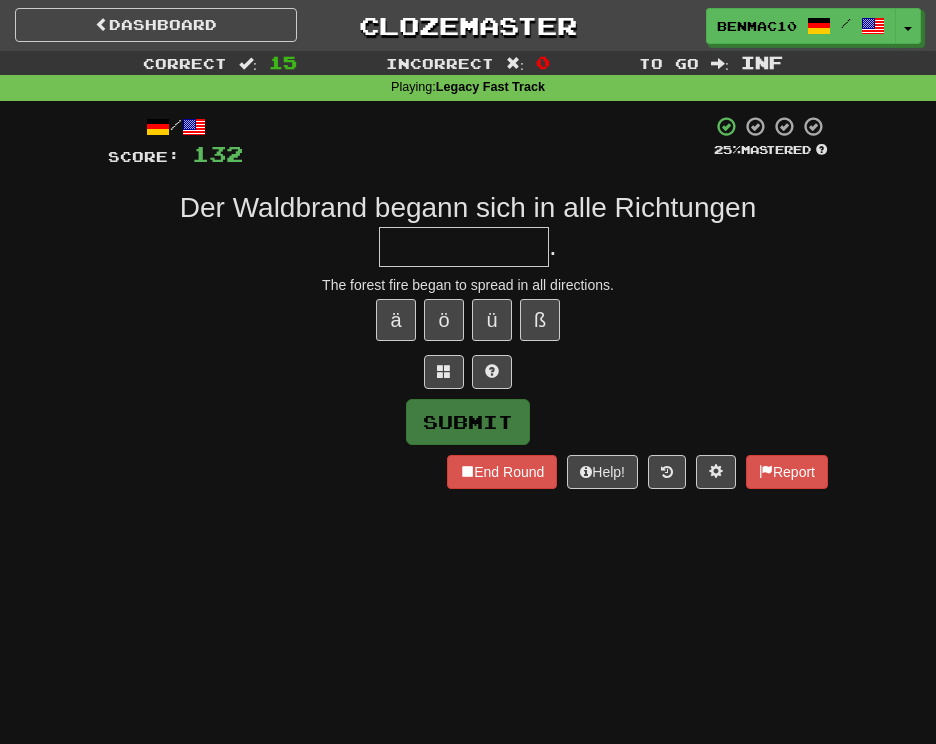 type on "*" 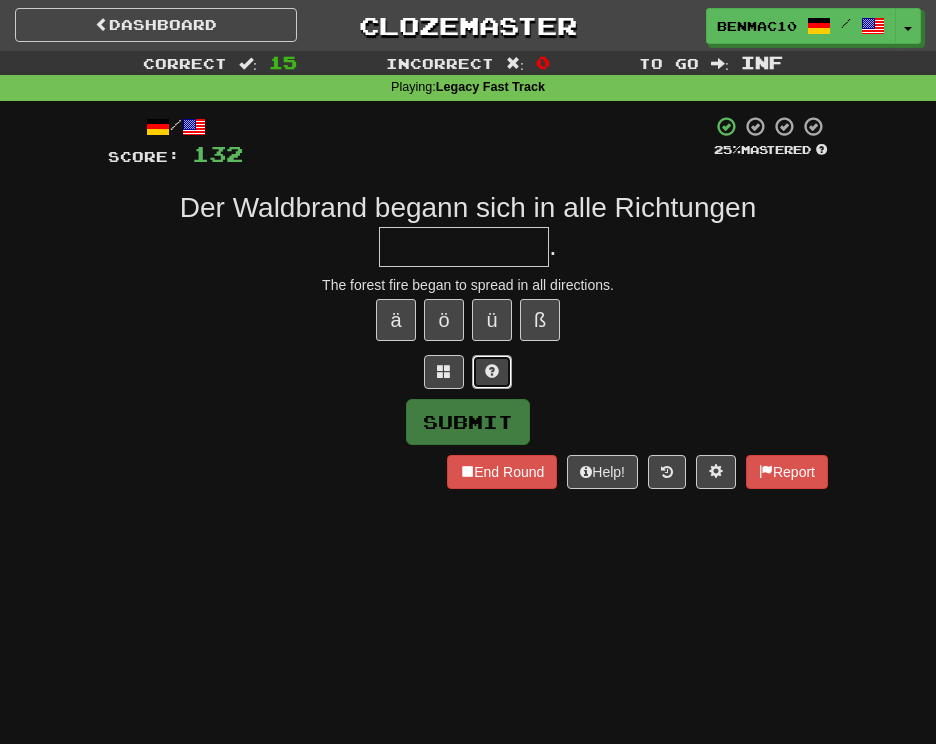 click at bounding box center (492, 371) 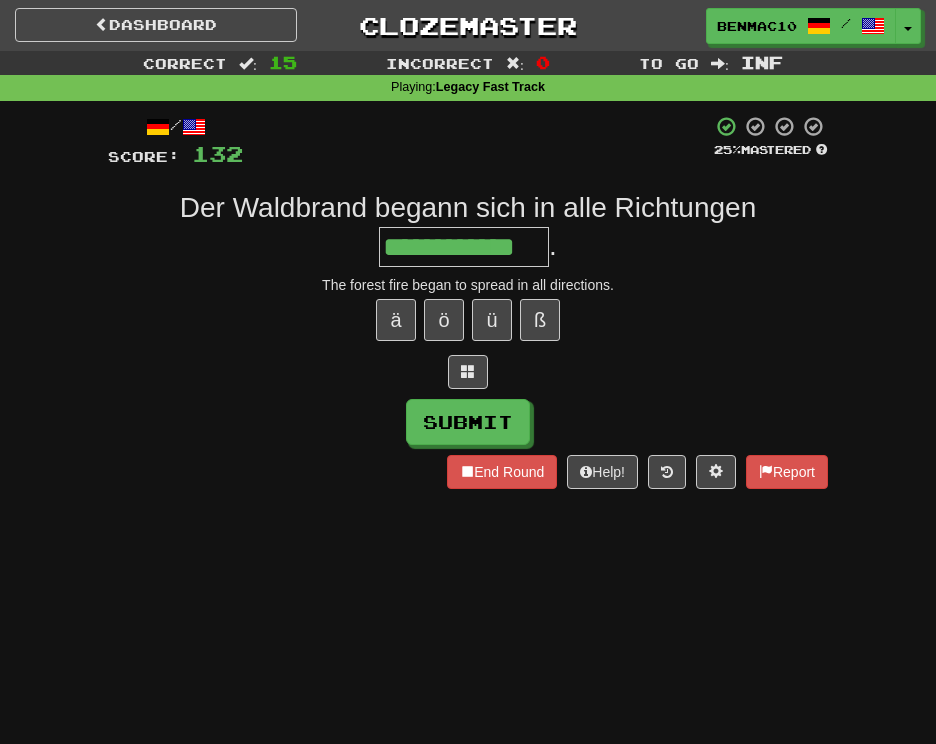 type on "**********" 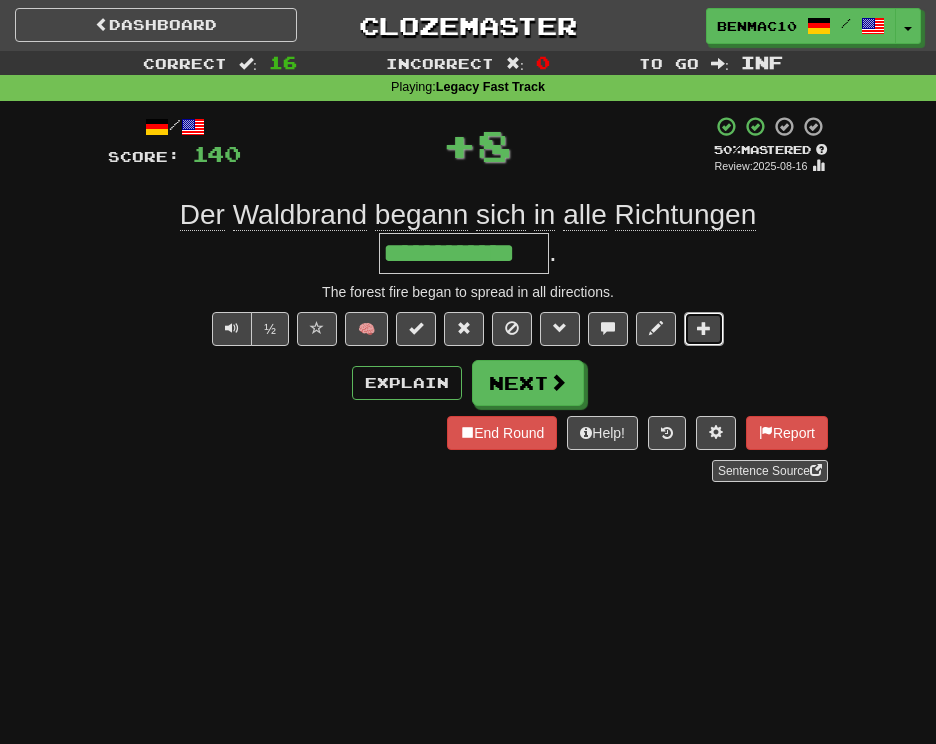 click at bounding box center (704, 329) 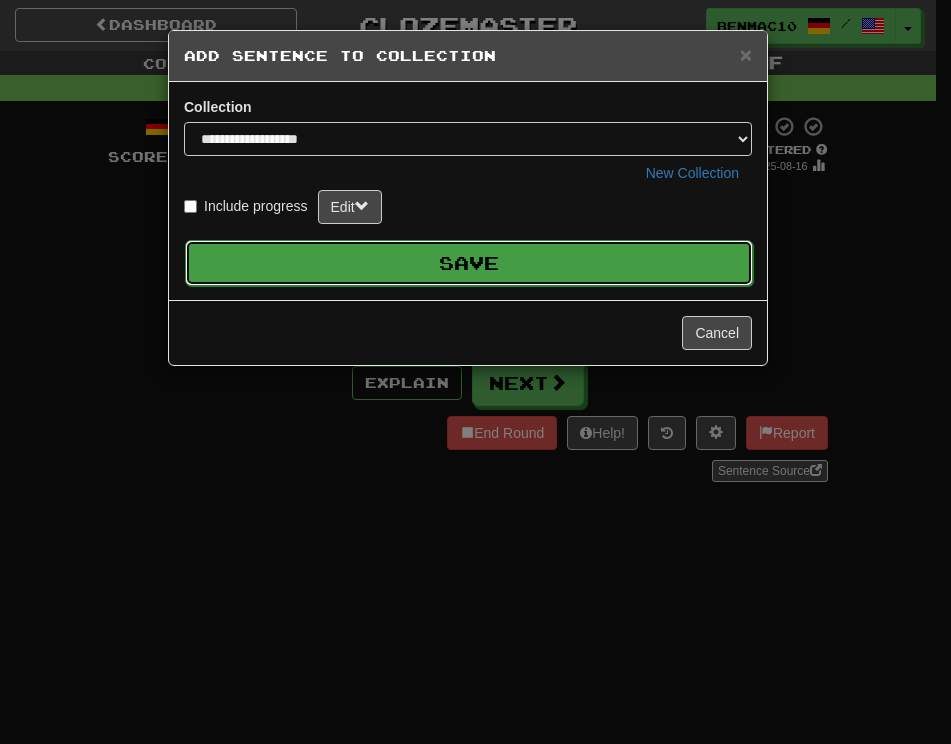 click on "Save" at bounding box center [469, 263] 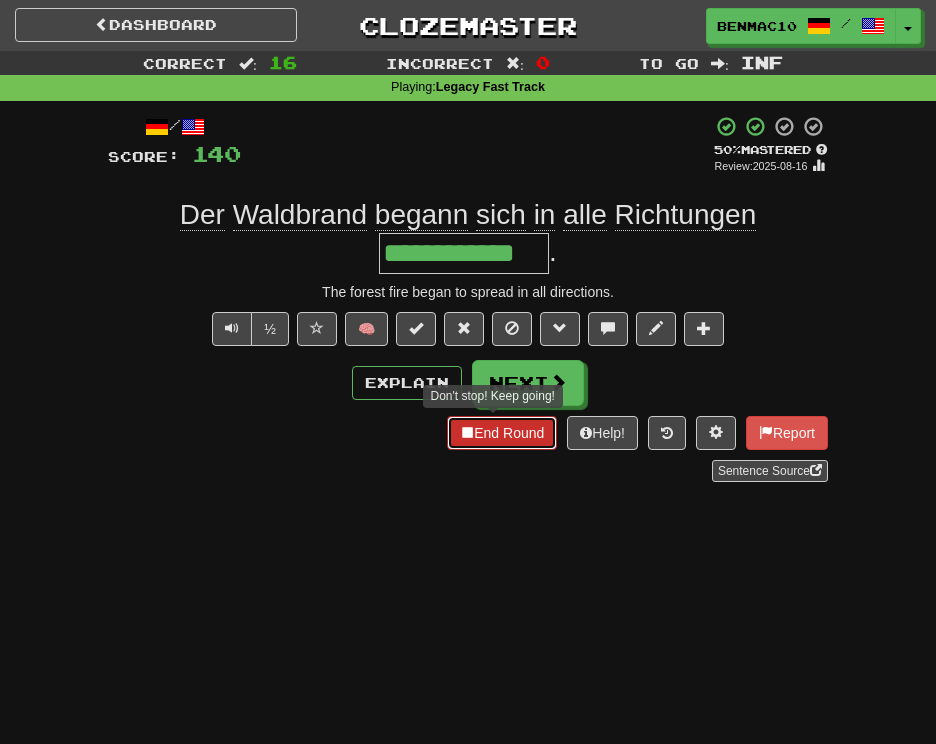 click on "End Round" at bounding box center [502, 433] 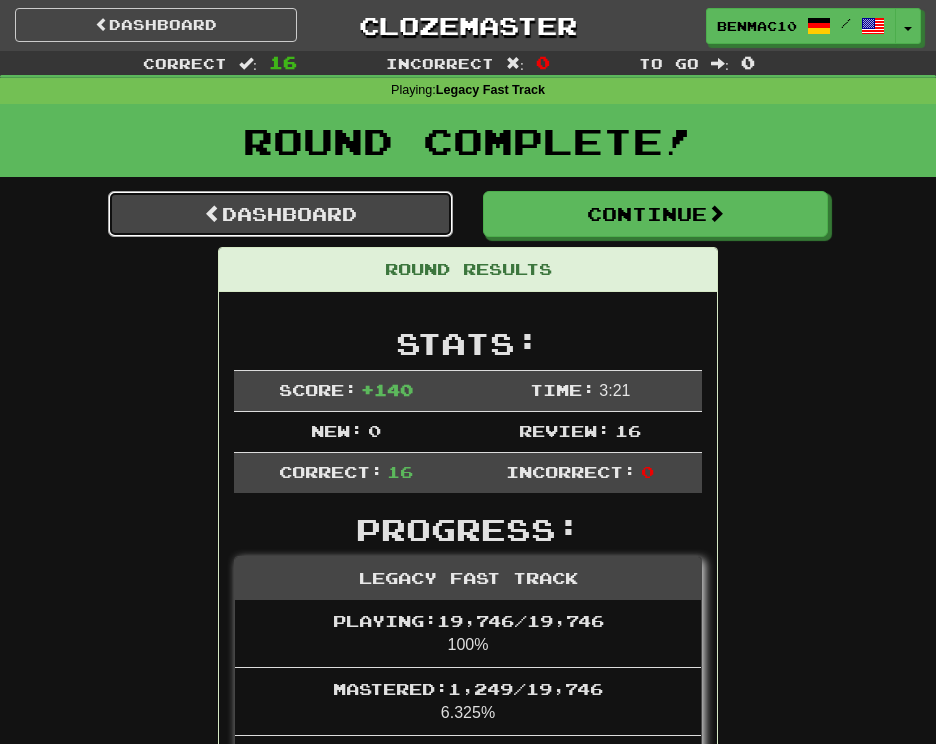 click on "Dashboard" at bounding box center [280, 214] 